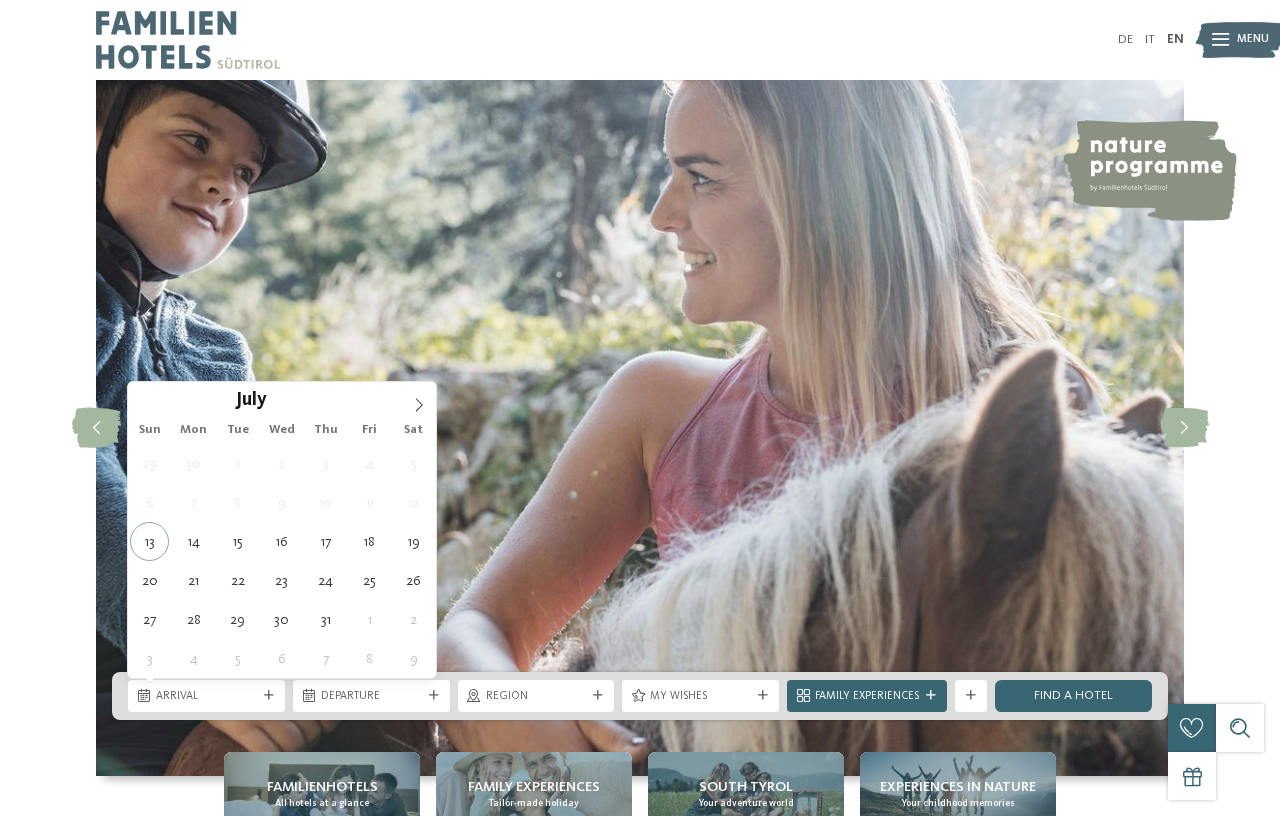 scroll, scrollTop: 0, scrollLeft: 0, axis: both 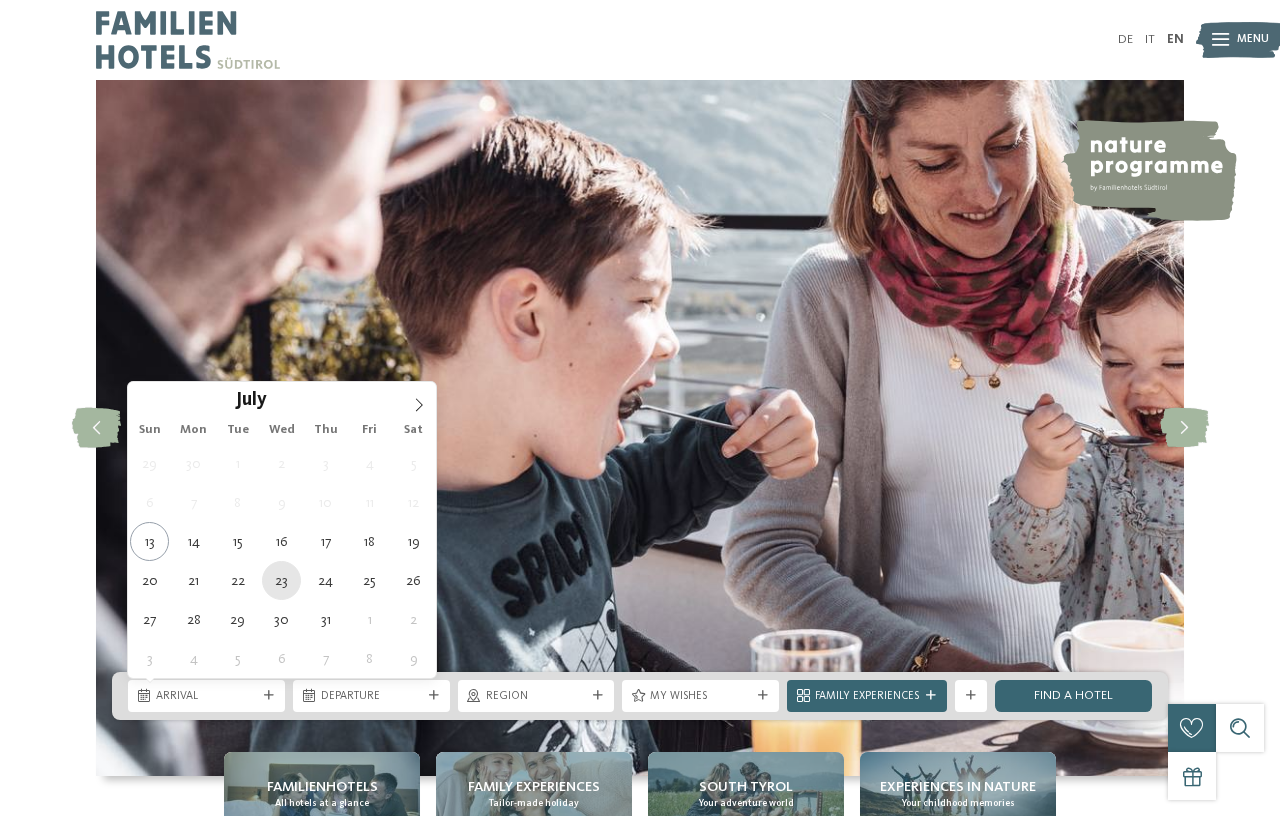 type on "[DATE]" 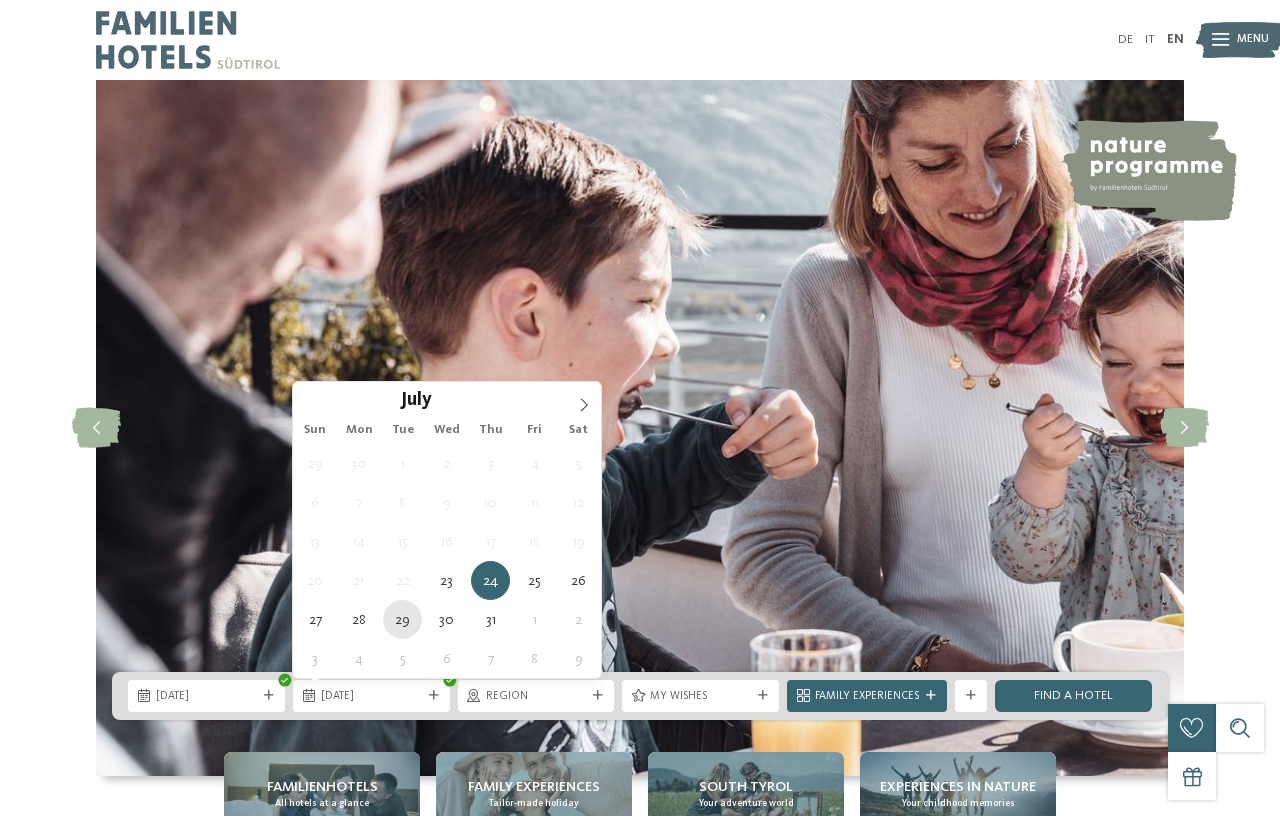 type on "[DATE]" 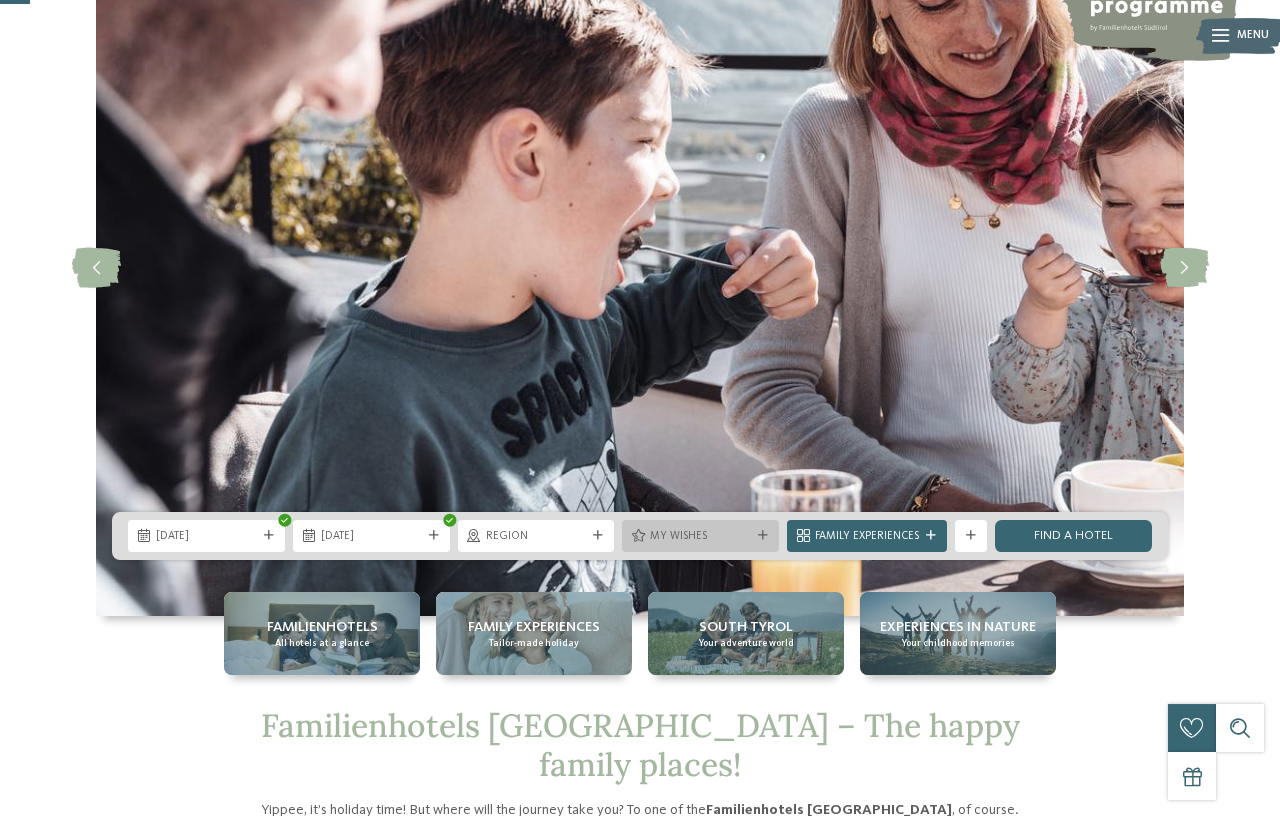 scroll, scrollTop: 0, scrollLeft: 0, axis: both 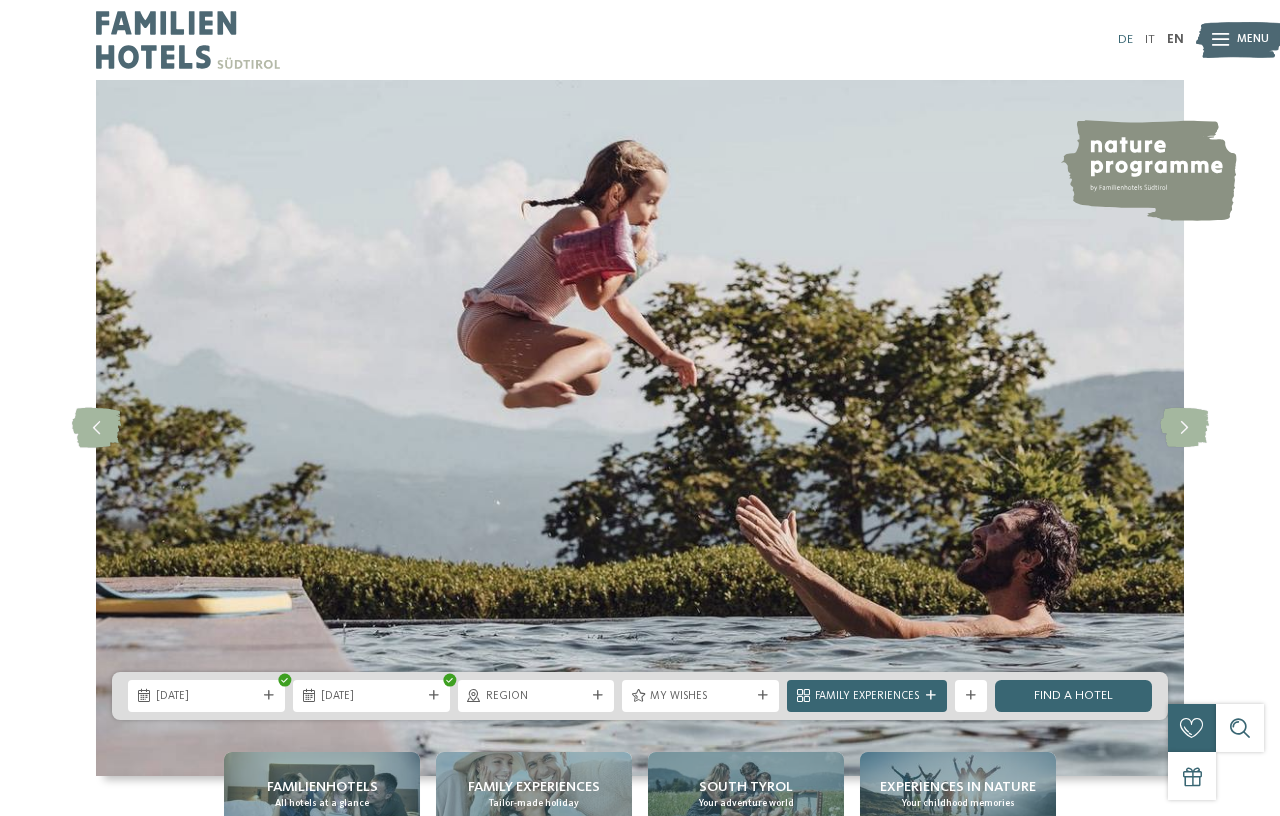 click on "DE" at bounding box center [1125, 39] 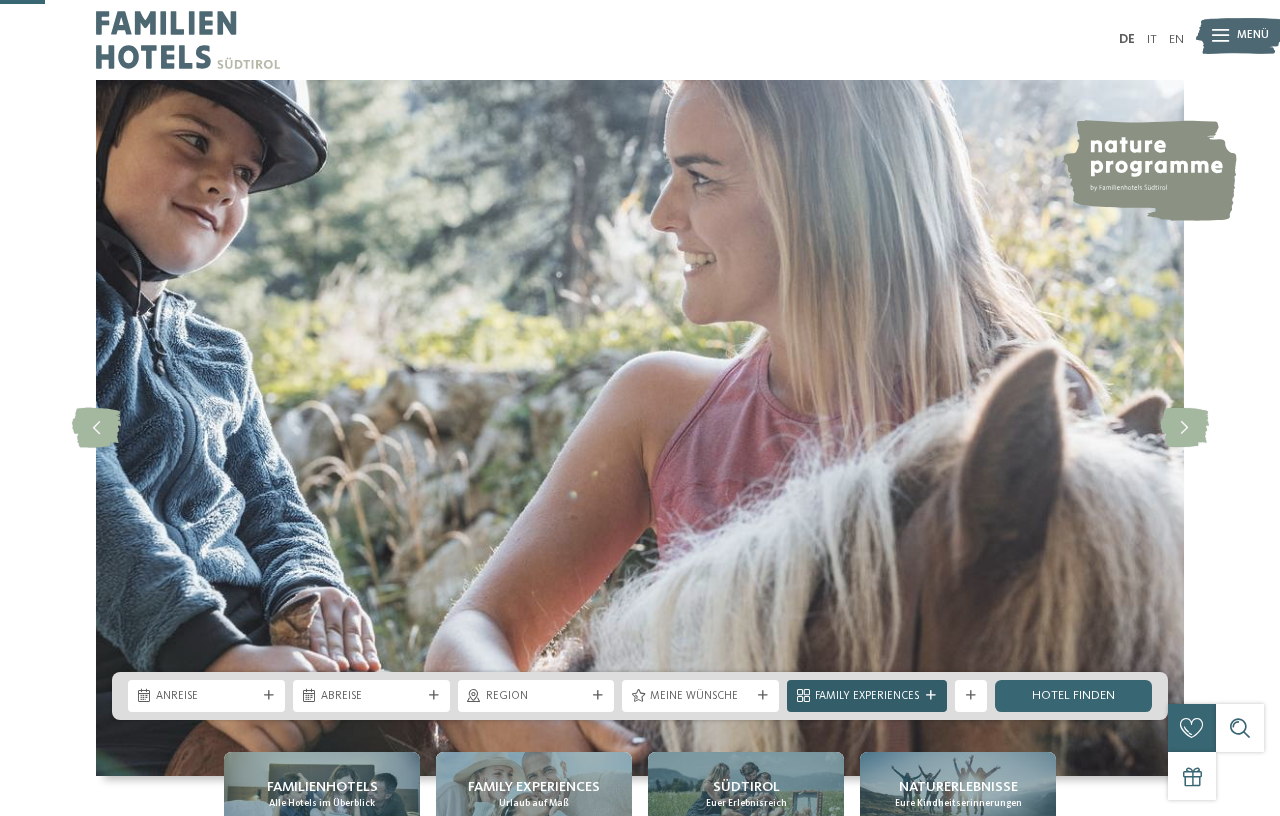 scroll, scrollTop: 240, scrollLeft: 0, axis: vertical 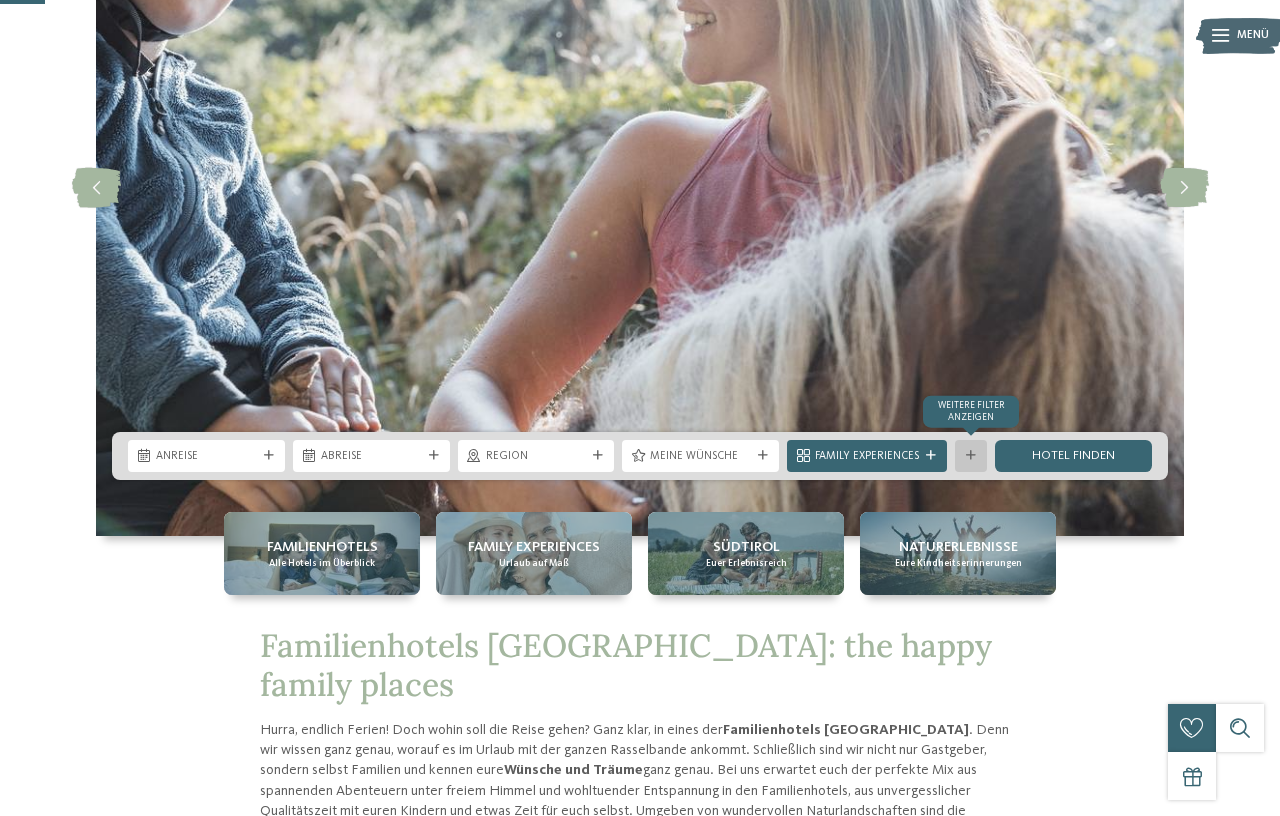 click on "Weitere Filter anzeigen" at bounding box center [971, 456] 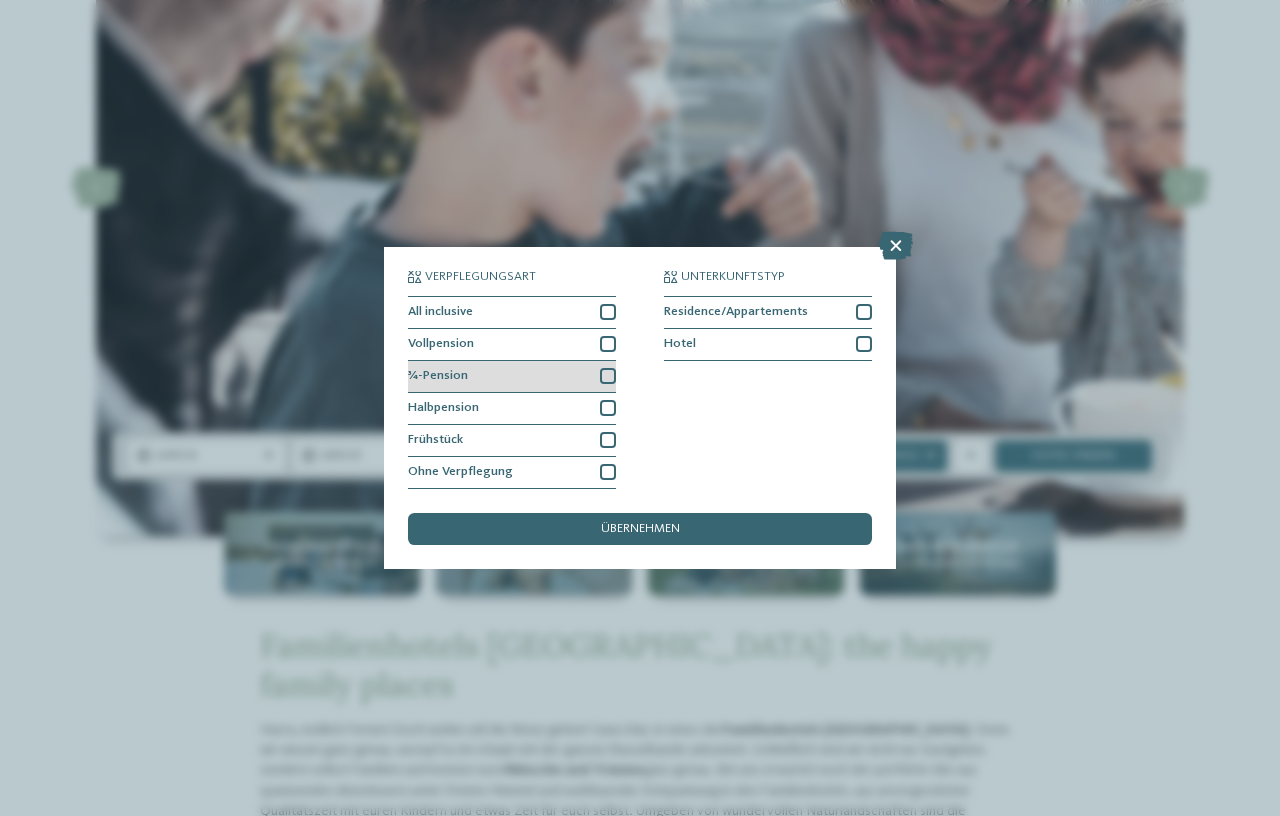 click at bounding box center (608, 376) 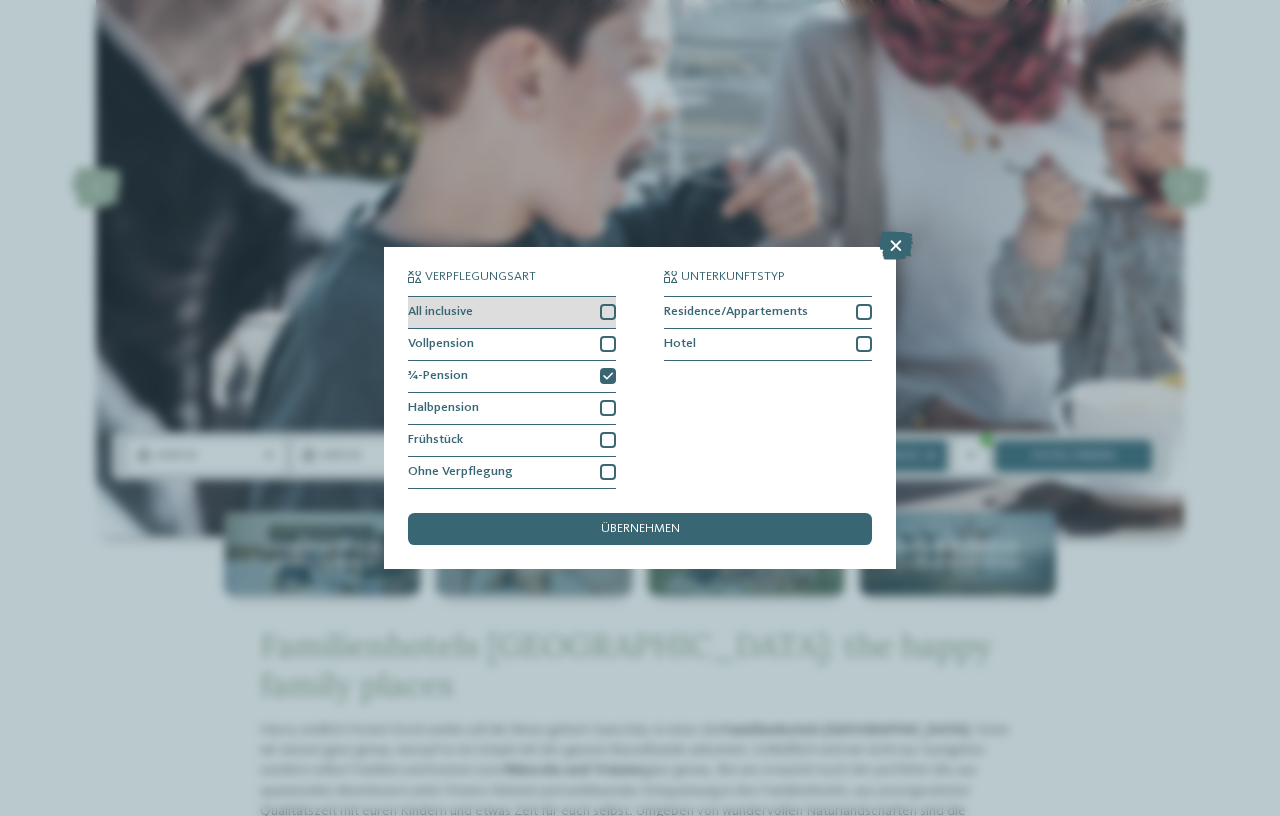 click at bounding box center (608, 312) 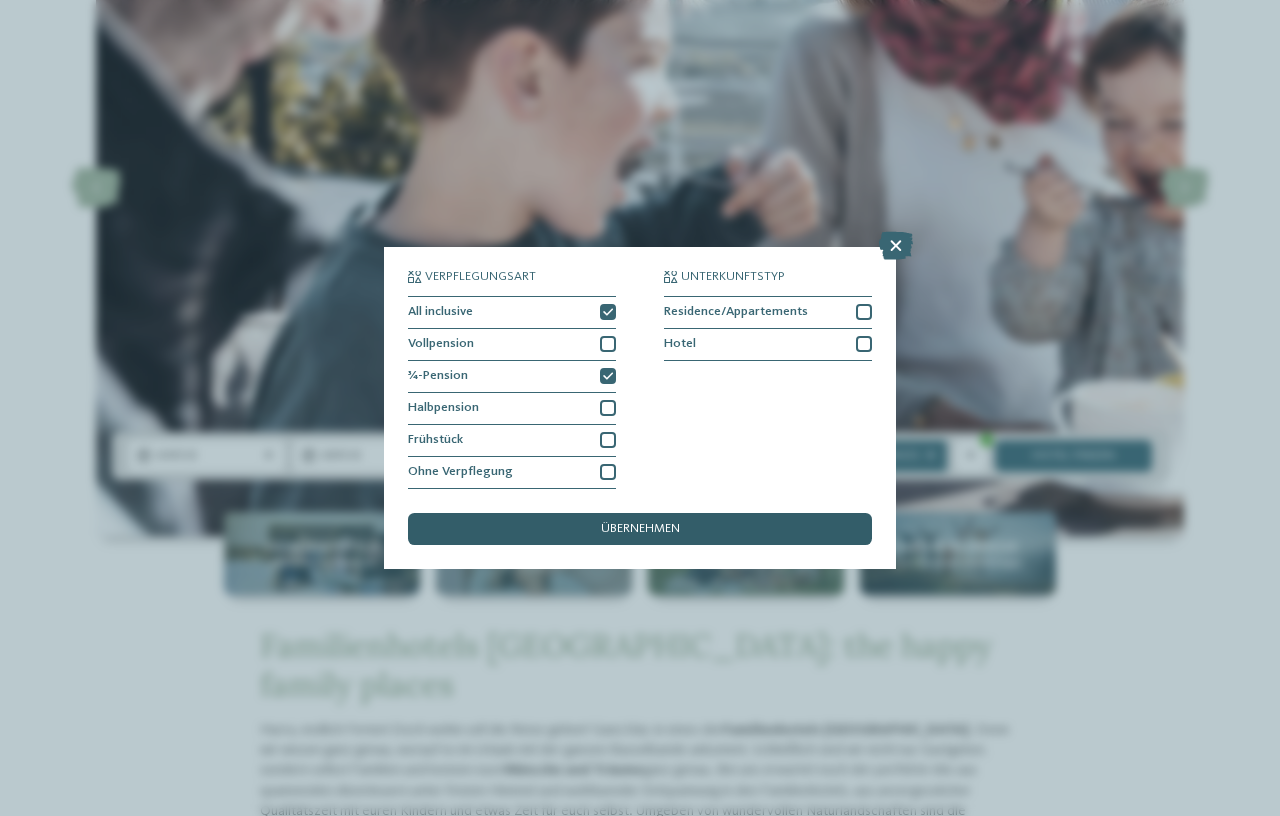 click on "übernehmen" at bounding box center [640, 529] 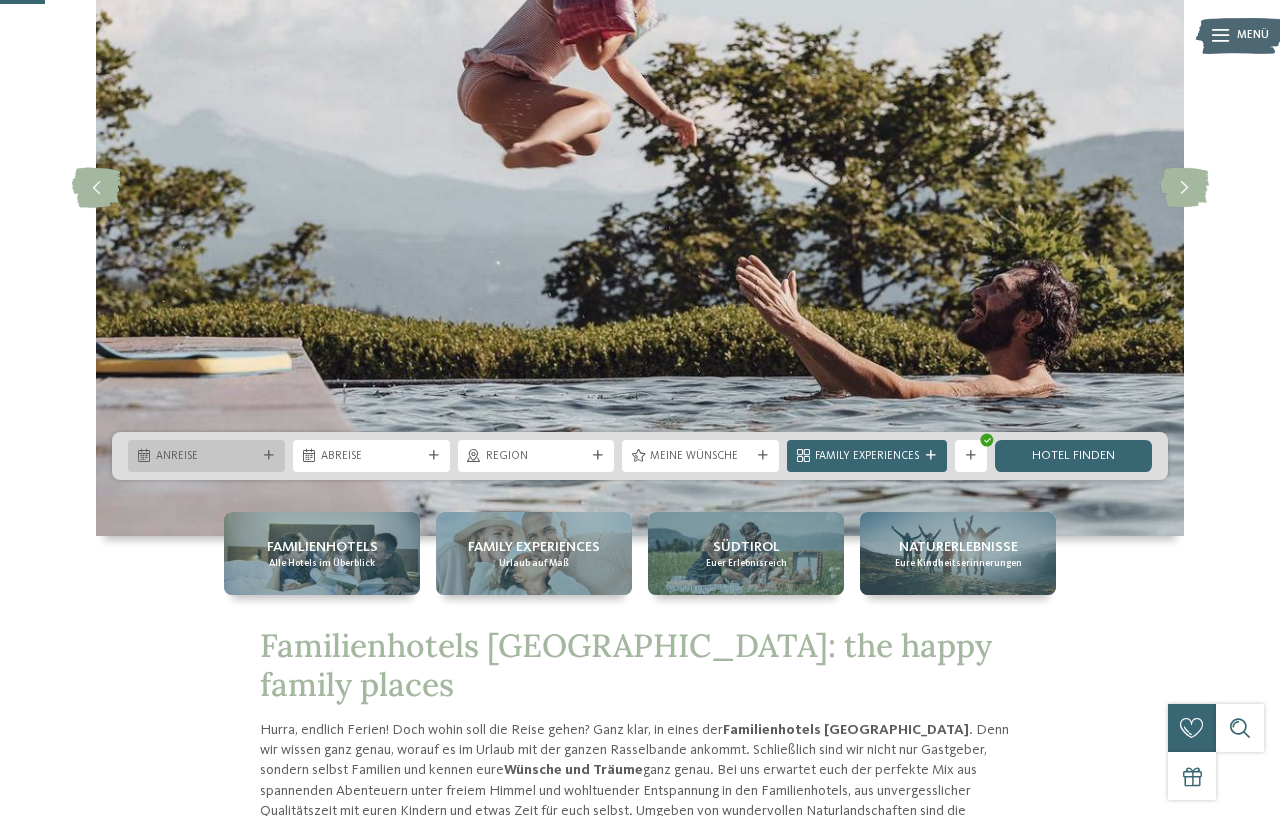 click on "Anreise" at bounding box center (206, 457) 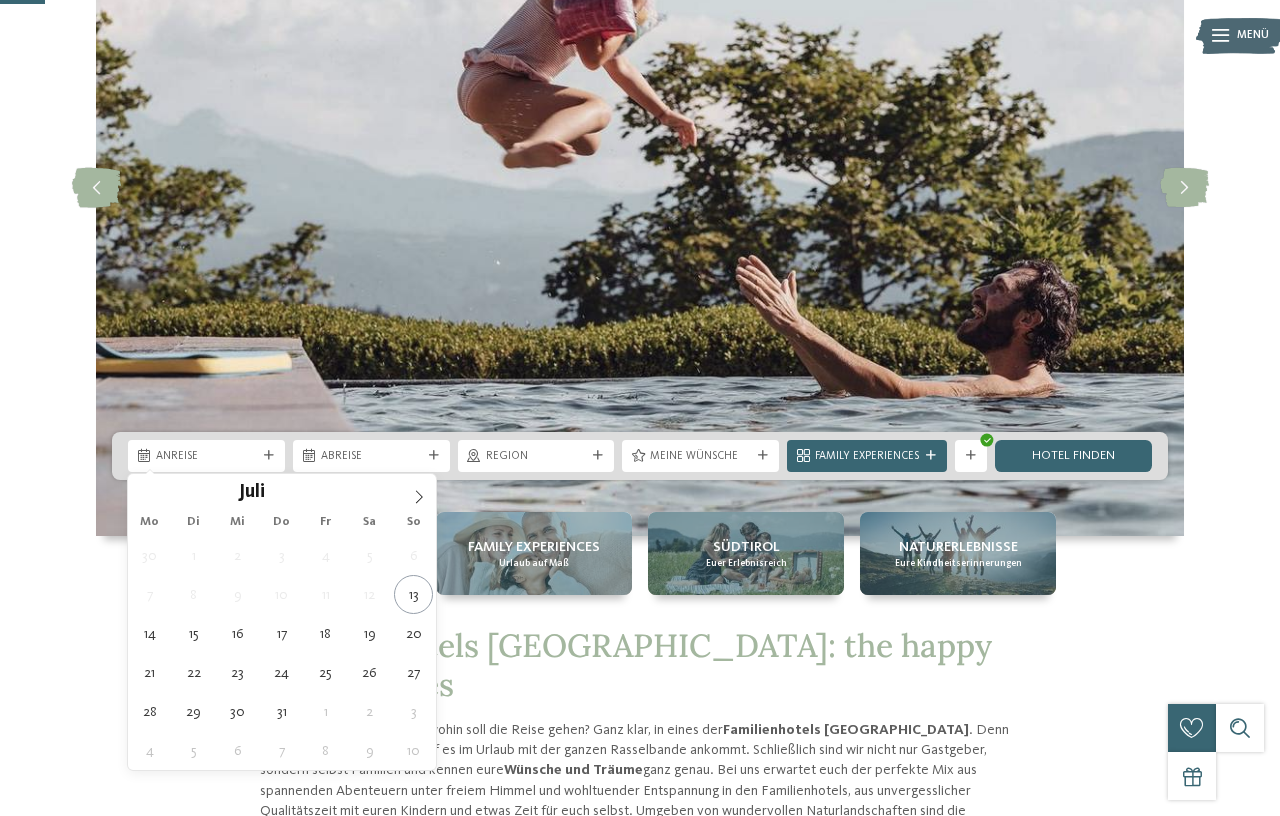 type on "23.07.2025" 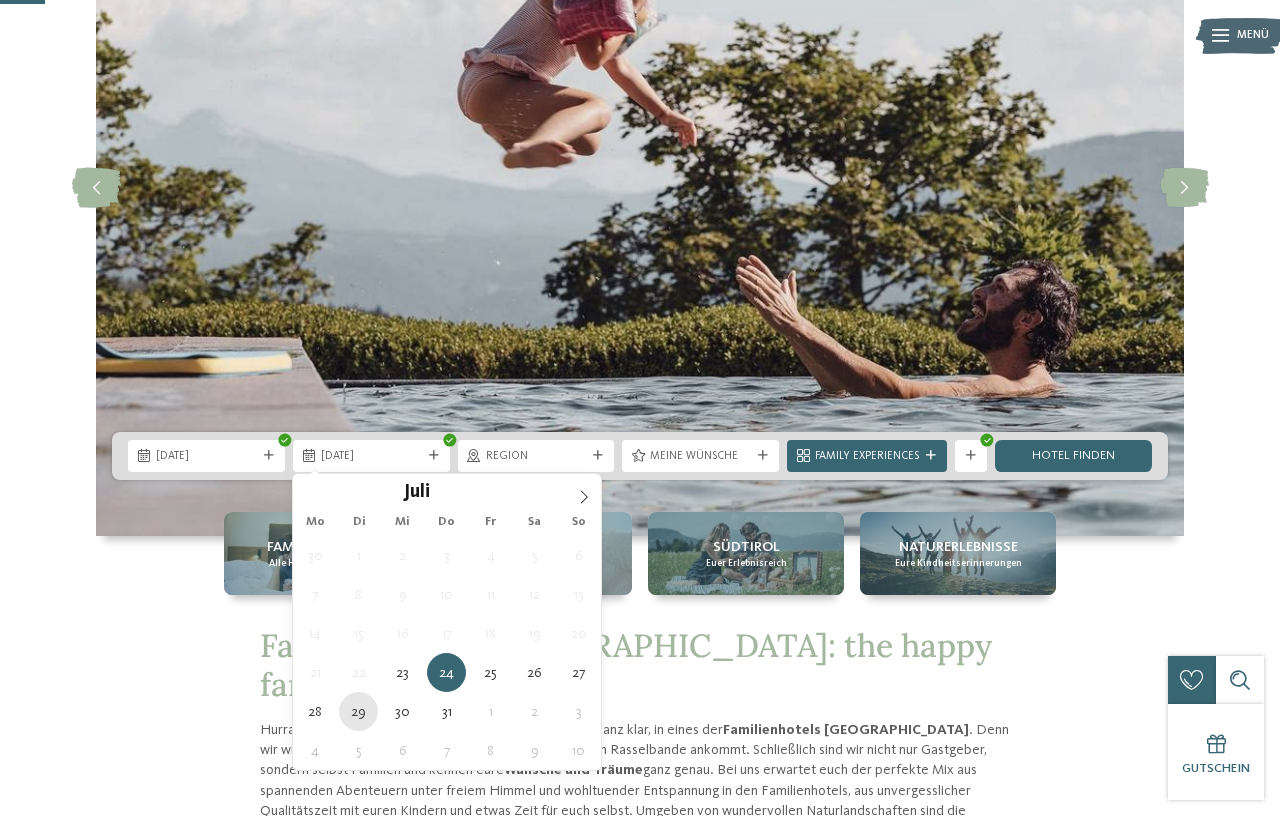 type on "29.07.2025" 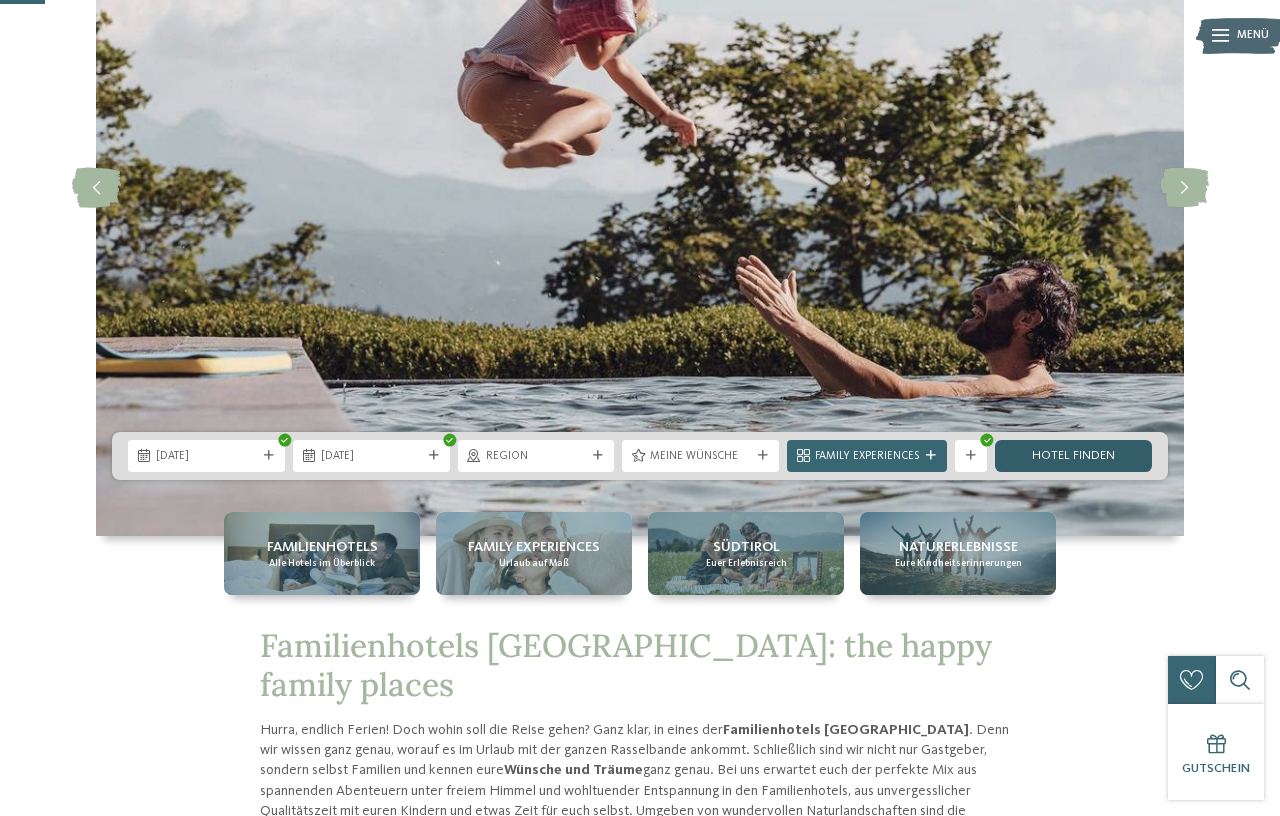 click on "Hotel finden" at bounding box center (1073, 456) 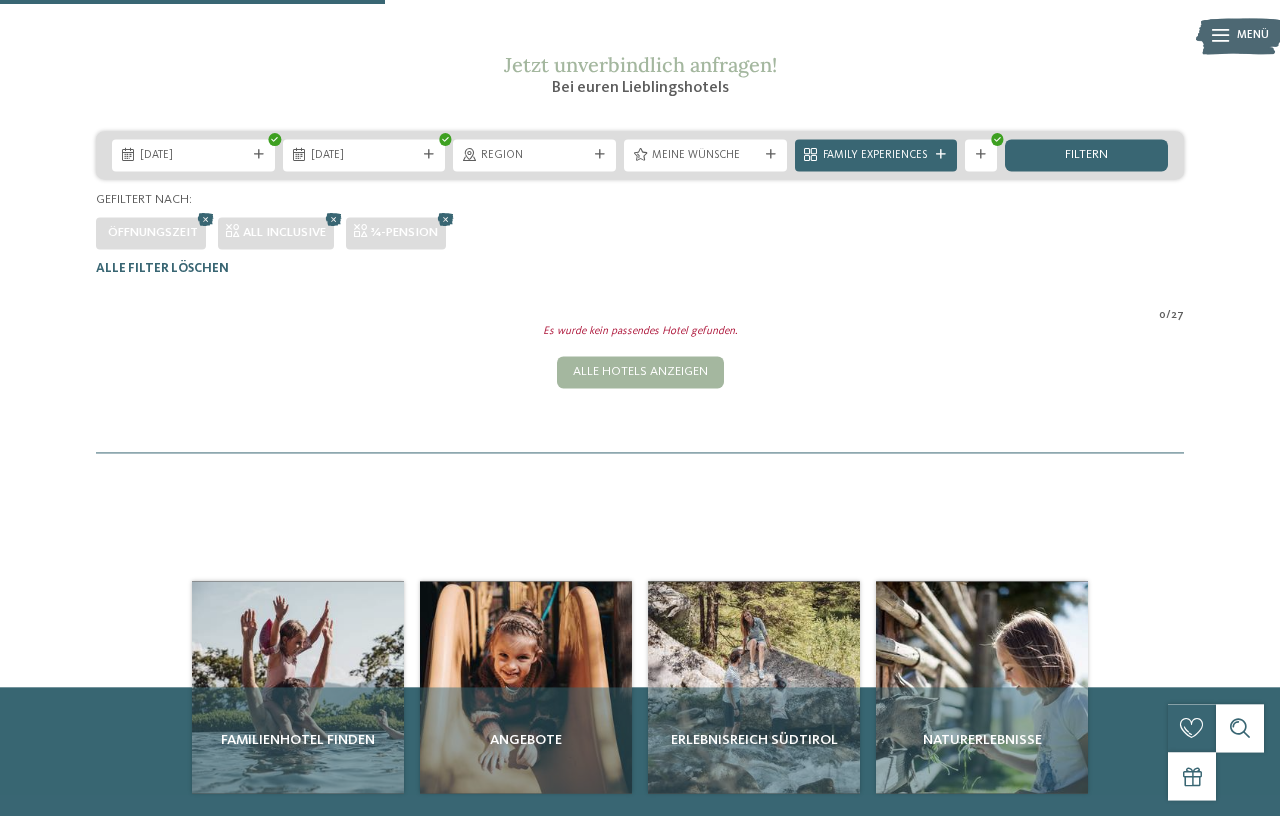 scroll, scrollTop: 238, scrollLeft: 0, axis: vertical 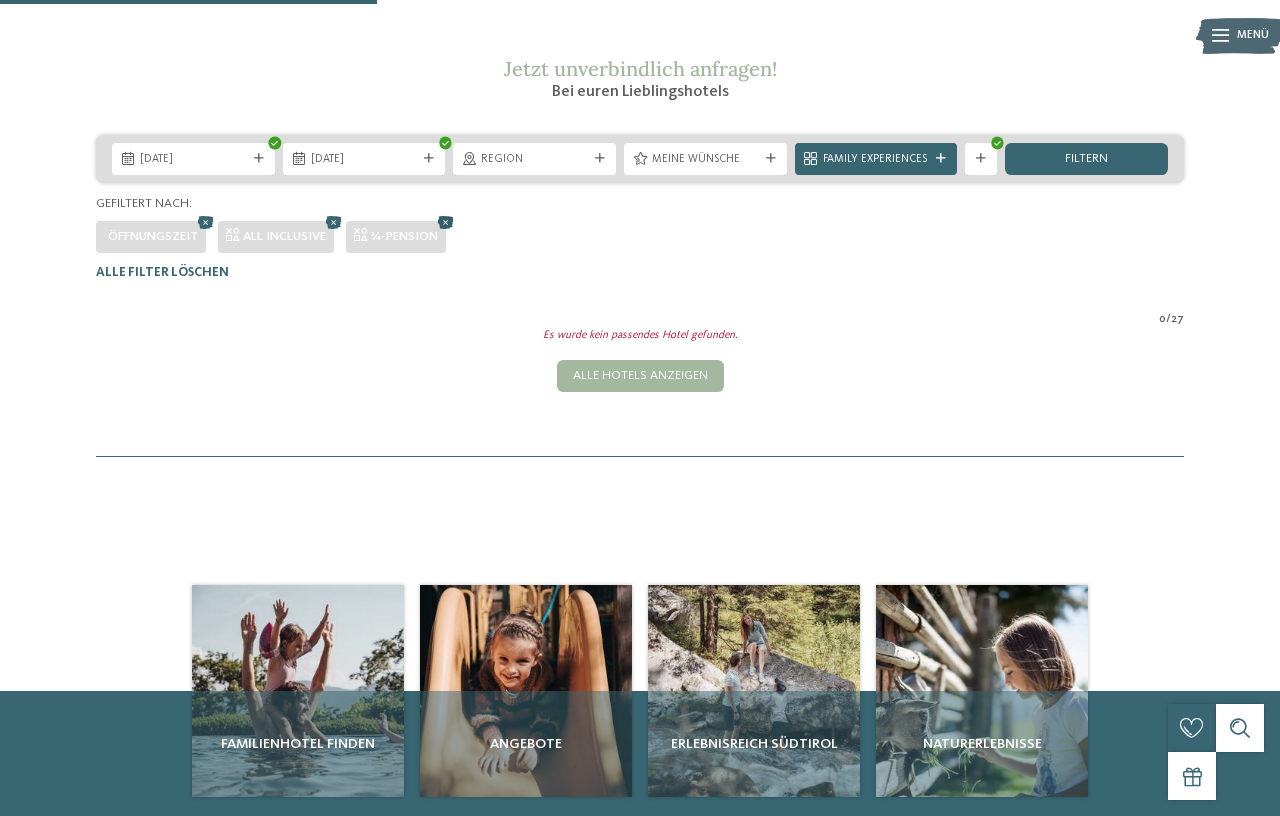 click at bounding box center [446, 222] 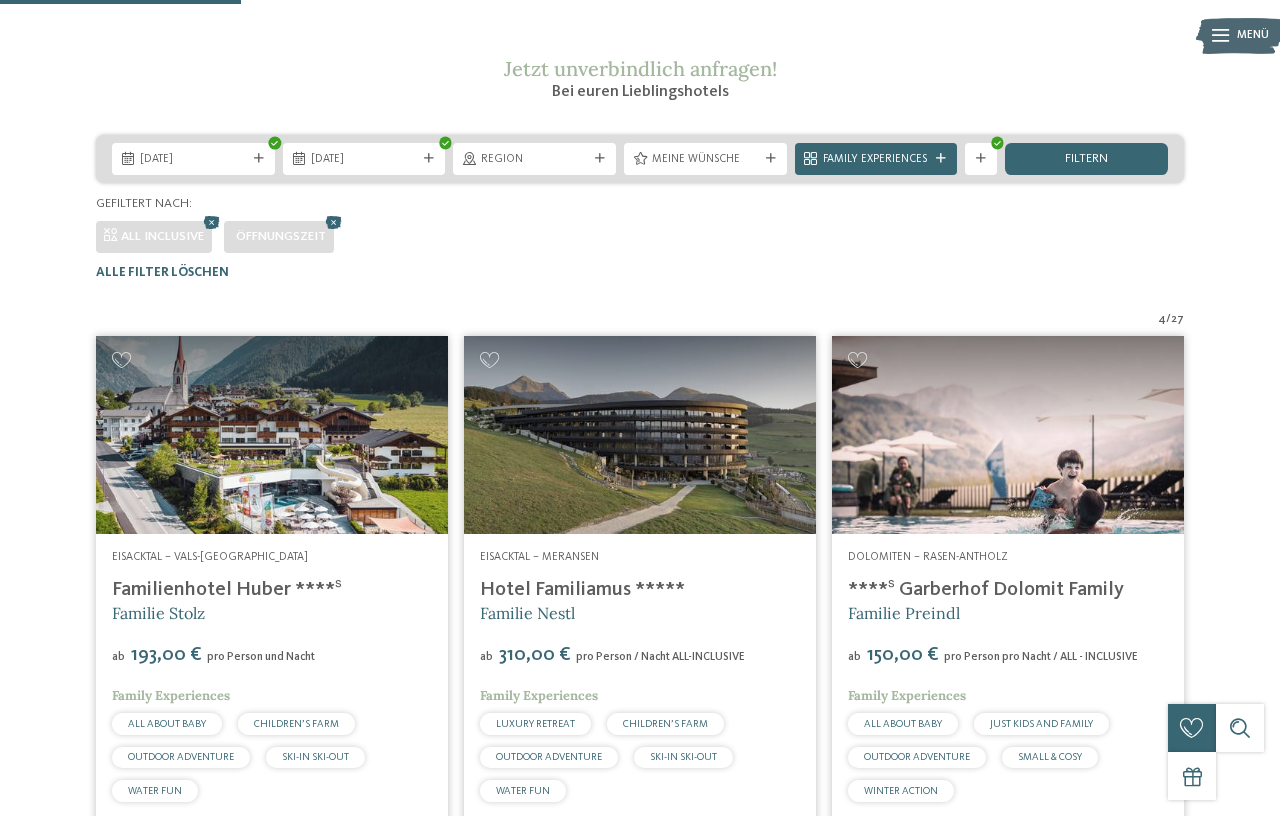 scroll, scrollTop: 486, scrollLeft: 0, axis: vertical 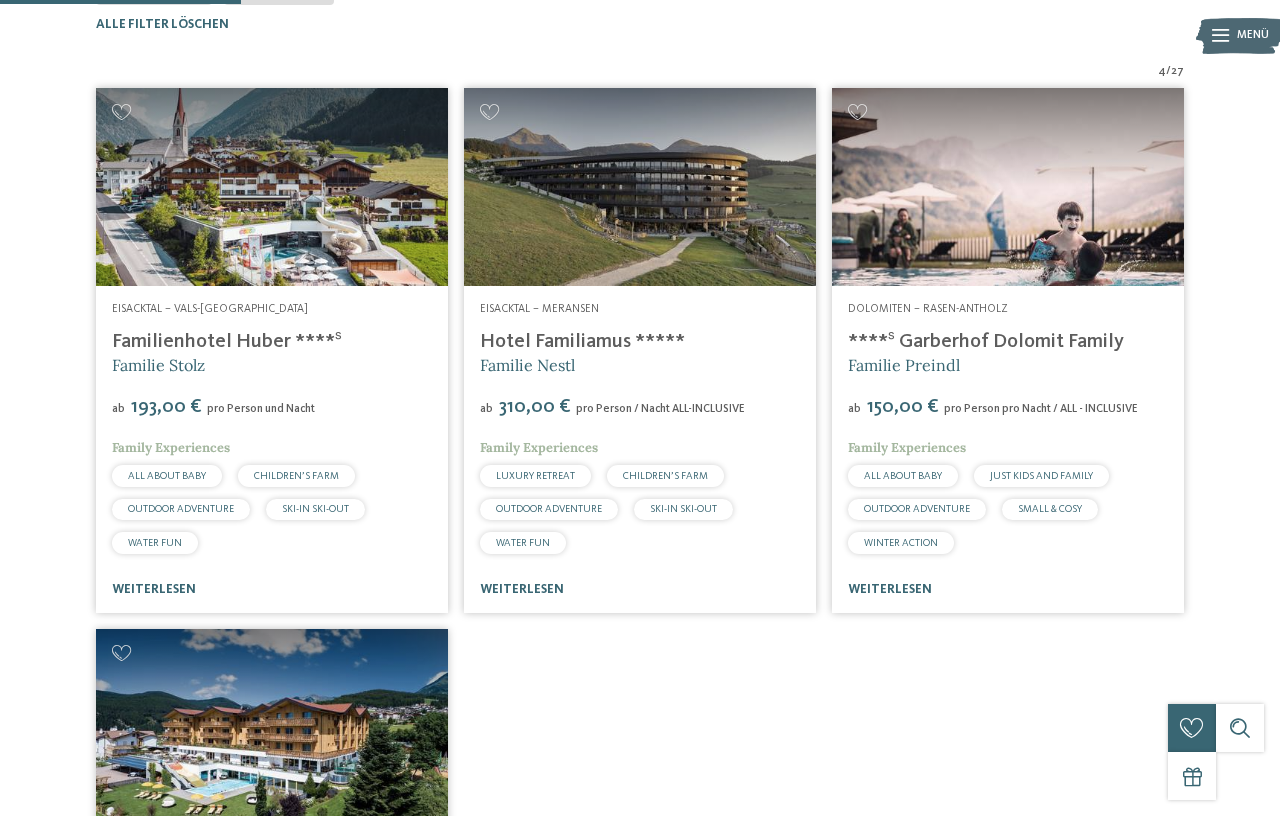 click at bounding box center [272, 187] 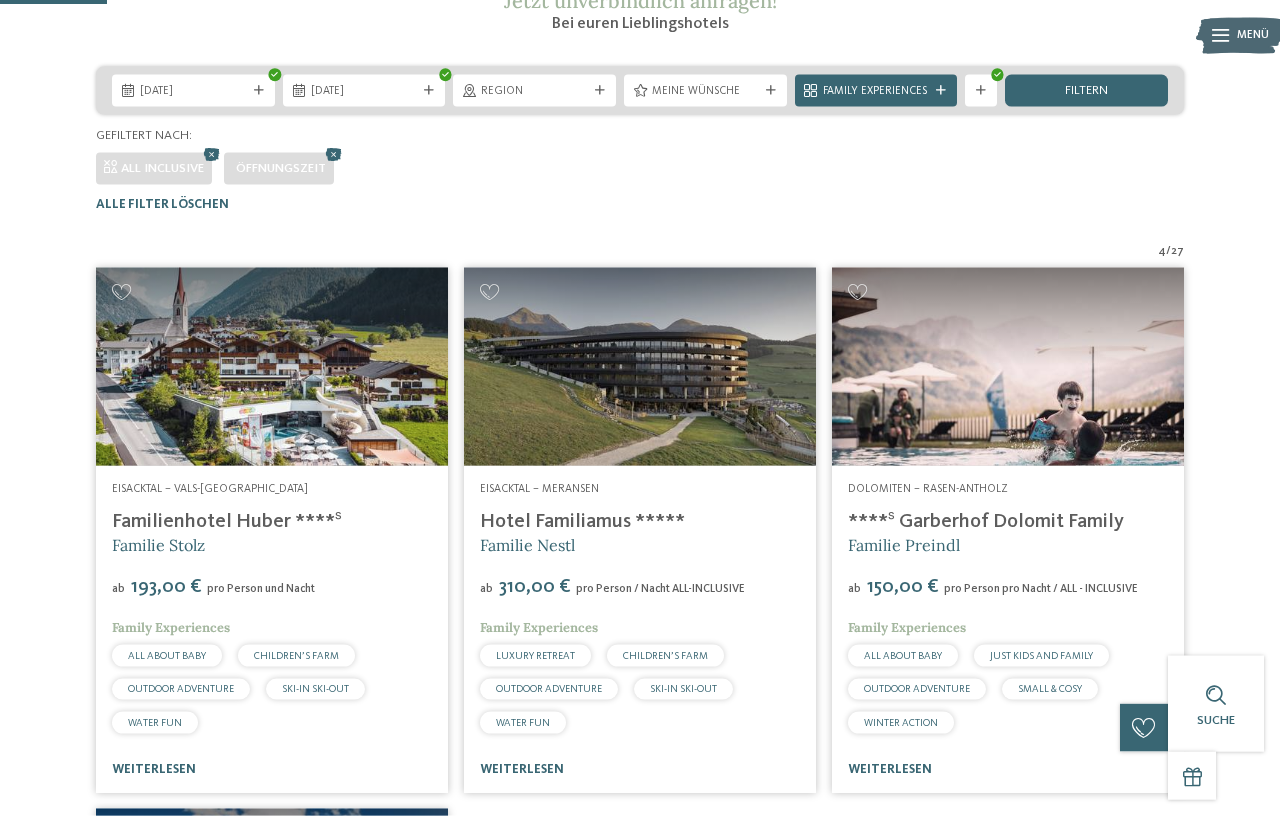scroll, scrollTop: 150, scrollLeft: 0, axis: vertical 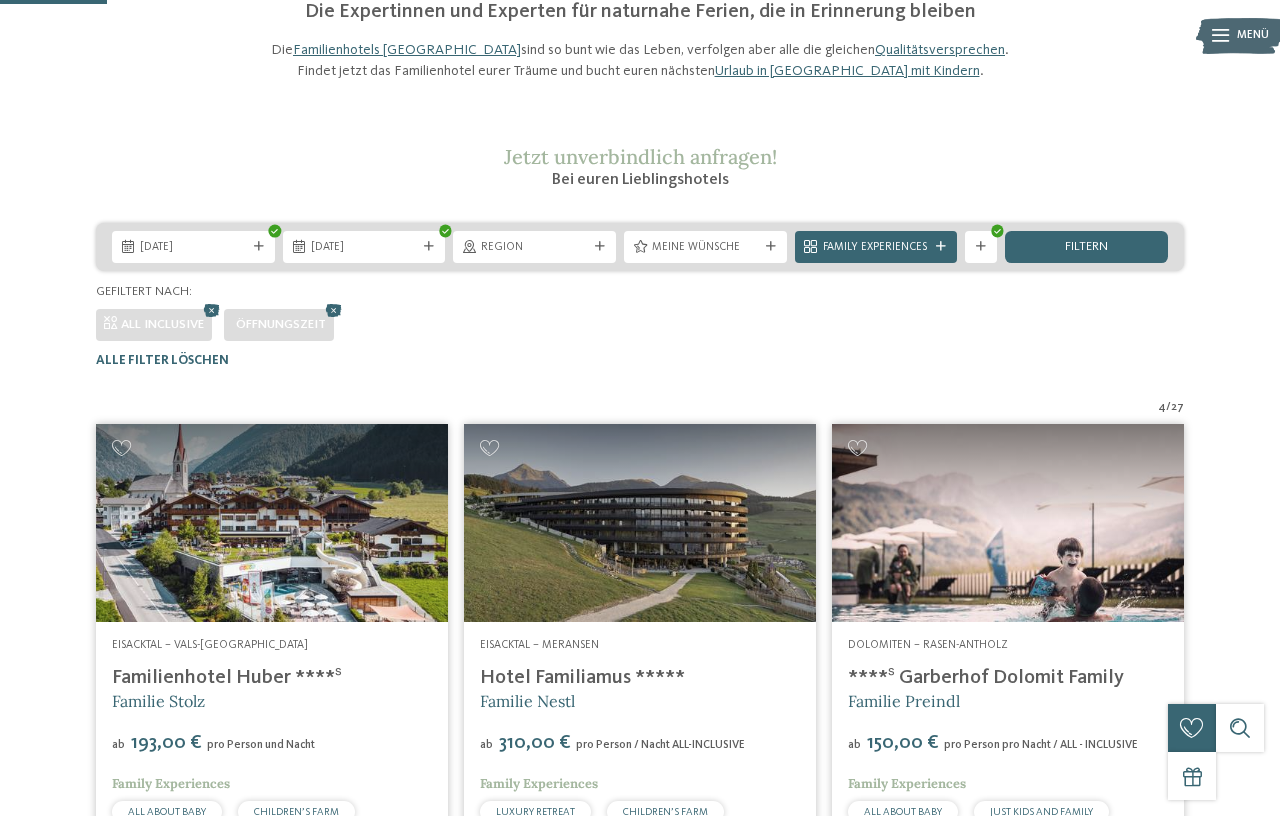 click at bounding box center (212, 310) 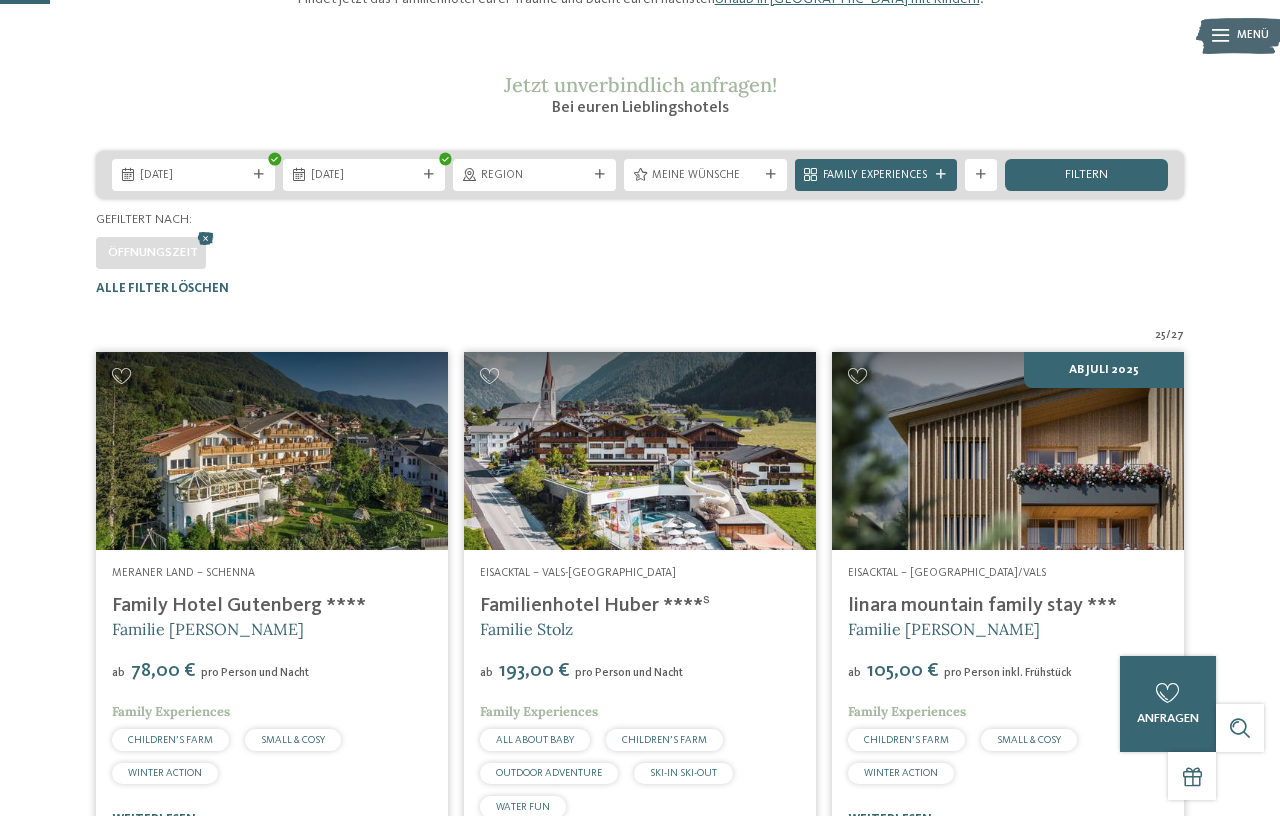 scroll, scrollTop: 0, scrollLeft: 0, axis: both 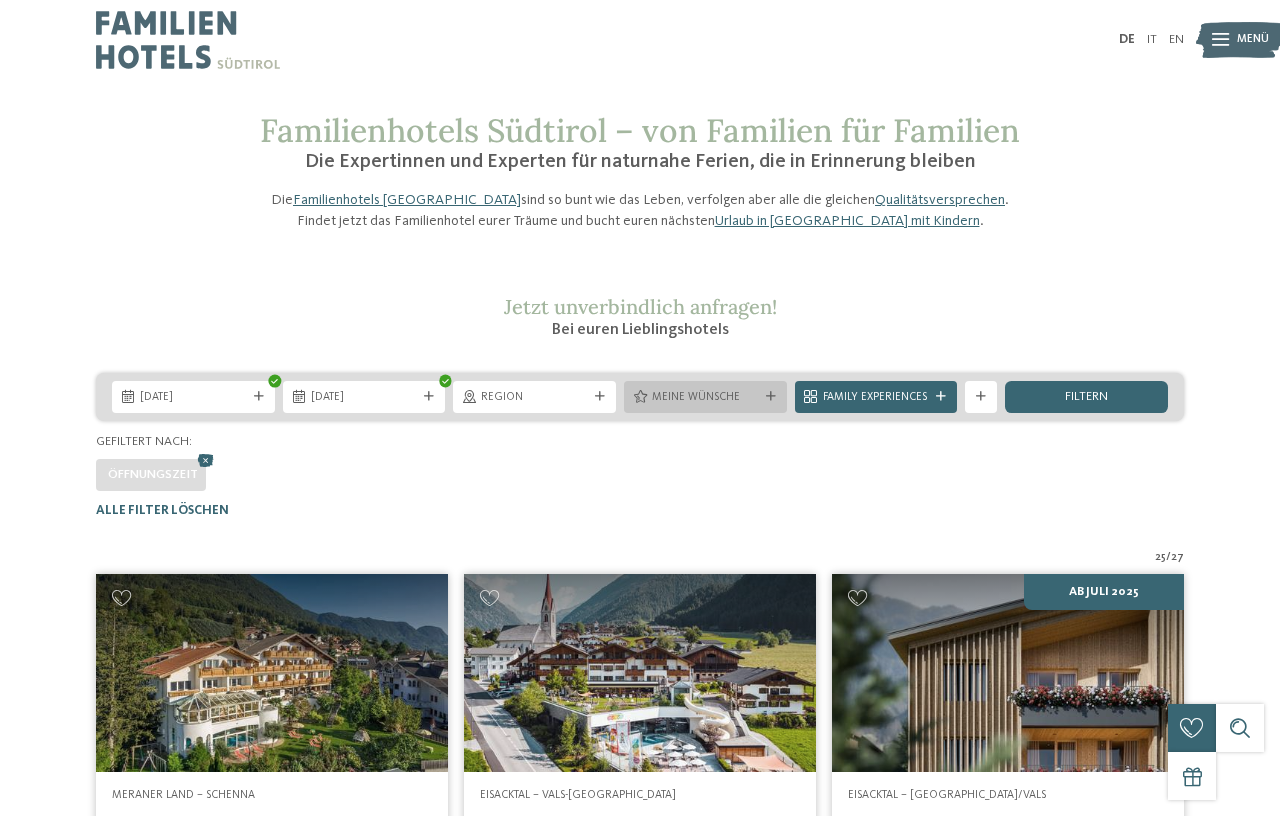 click at bounding box center (771, 397) 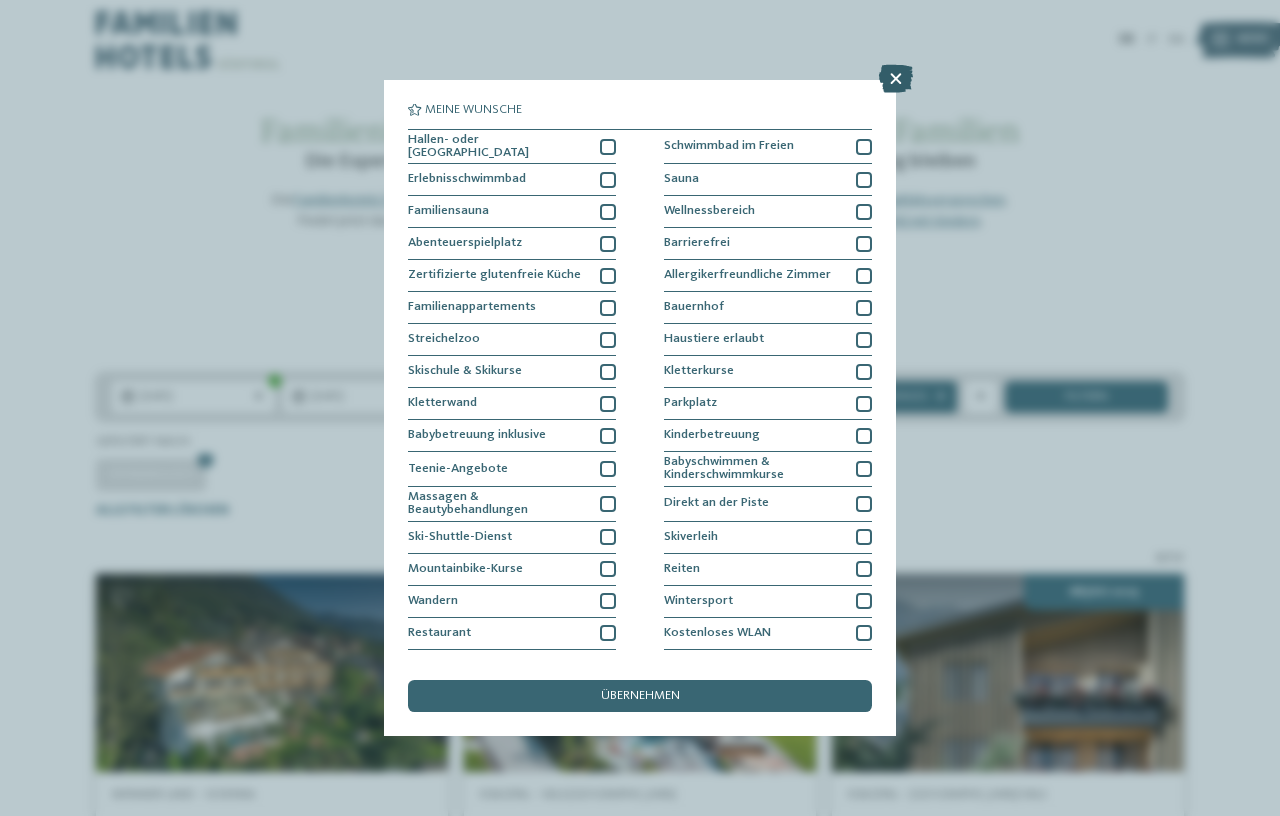 click at bounding box center [896, 79] 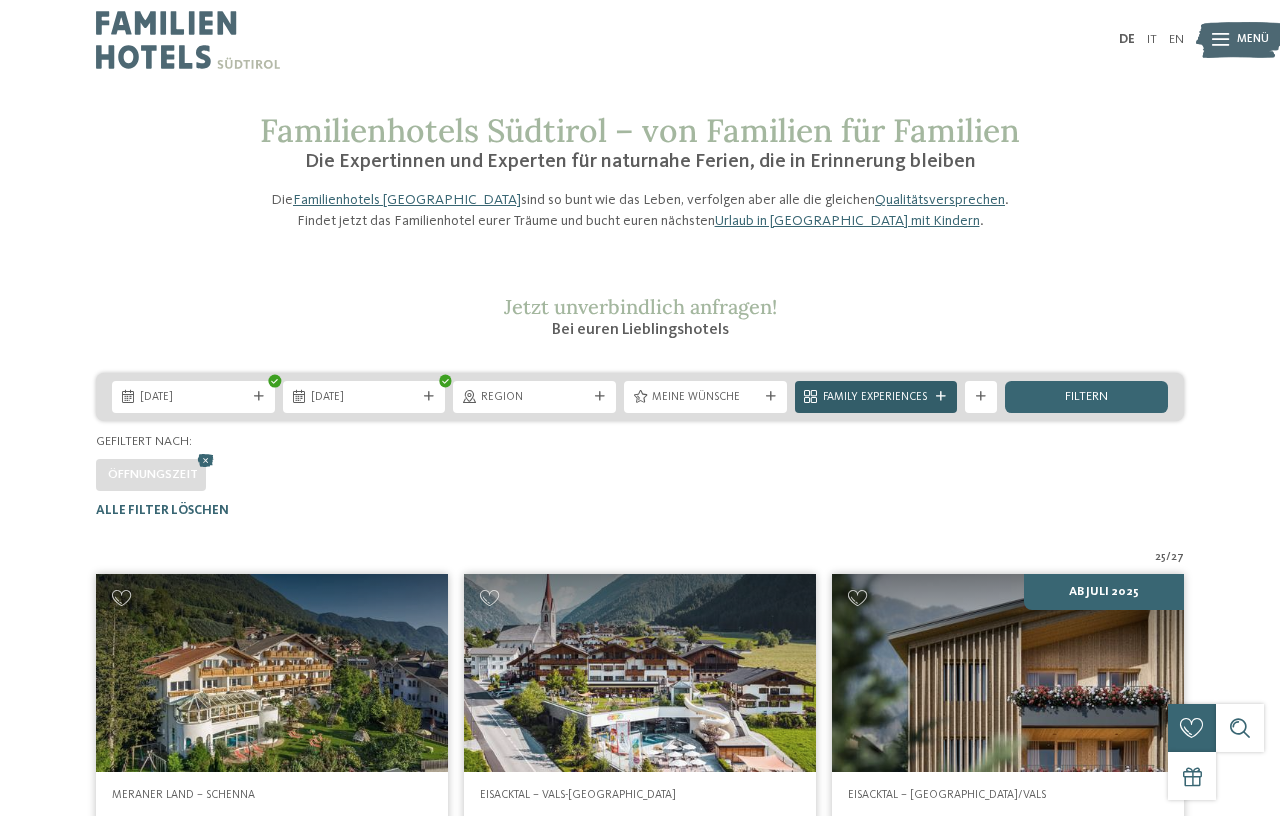 click at bounding box center (941, 397) 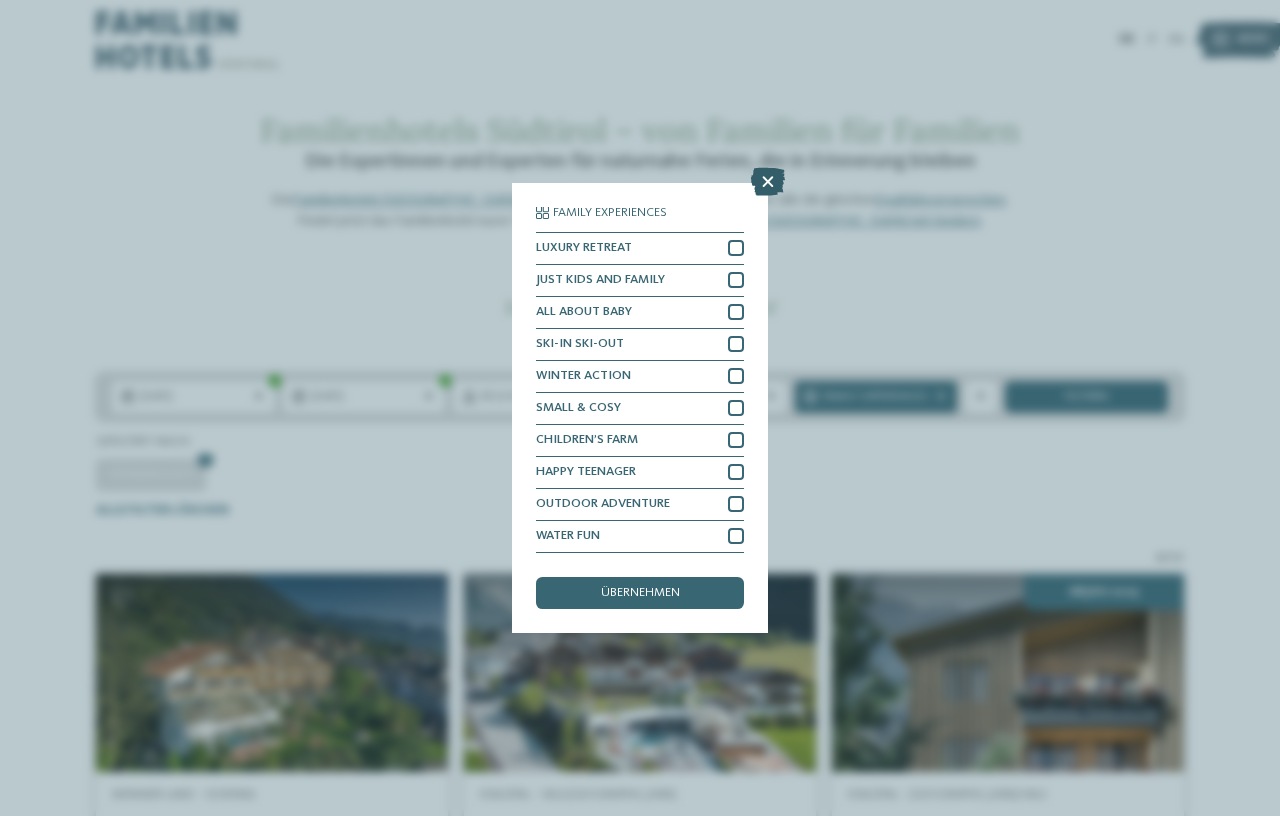 click at bounding box center [768, 182] 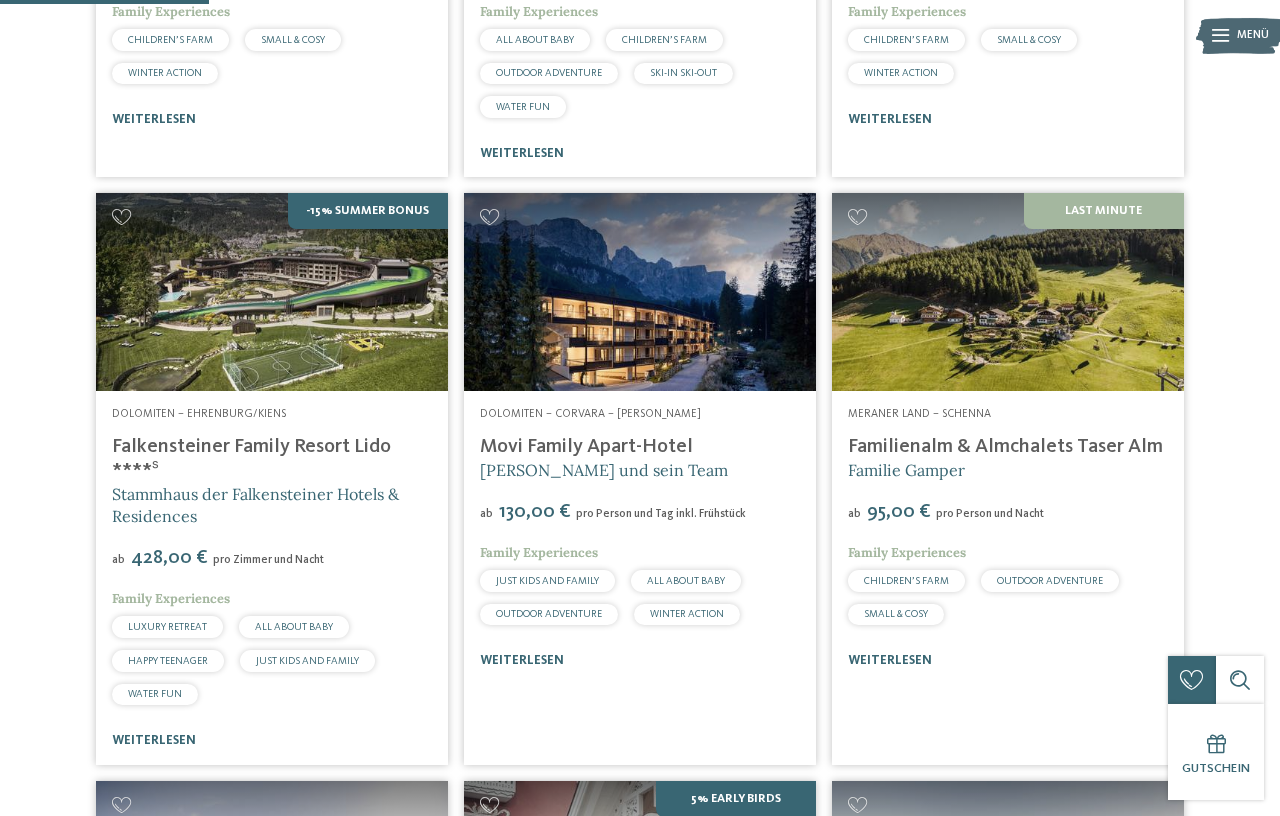 scroll, scrollTop: 928, scrollLeft: 0, axis: vertical 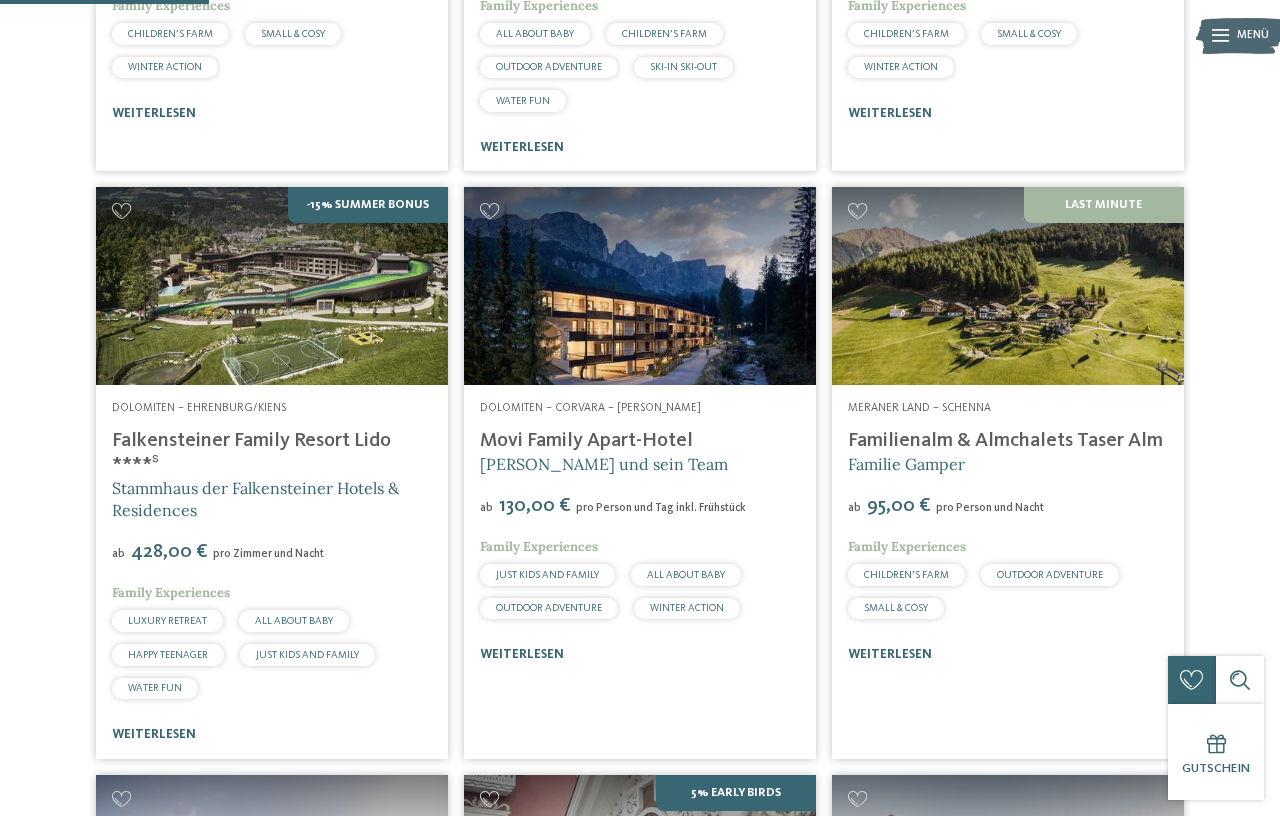 click on "Falkensteiner Family Resort Lido ****ˢ" at bounding box center (251, 453) 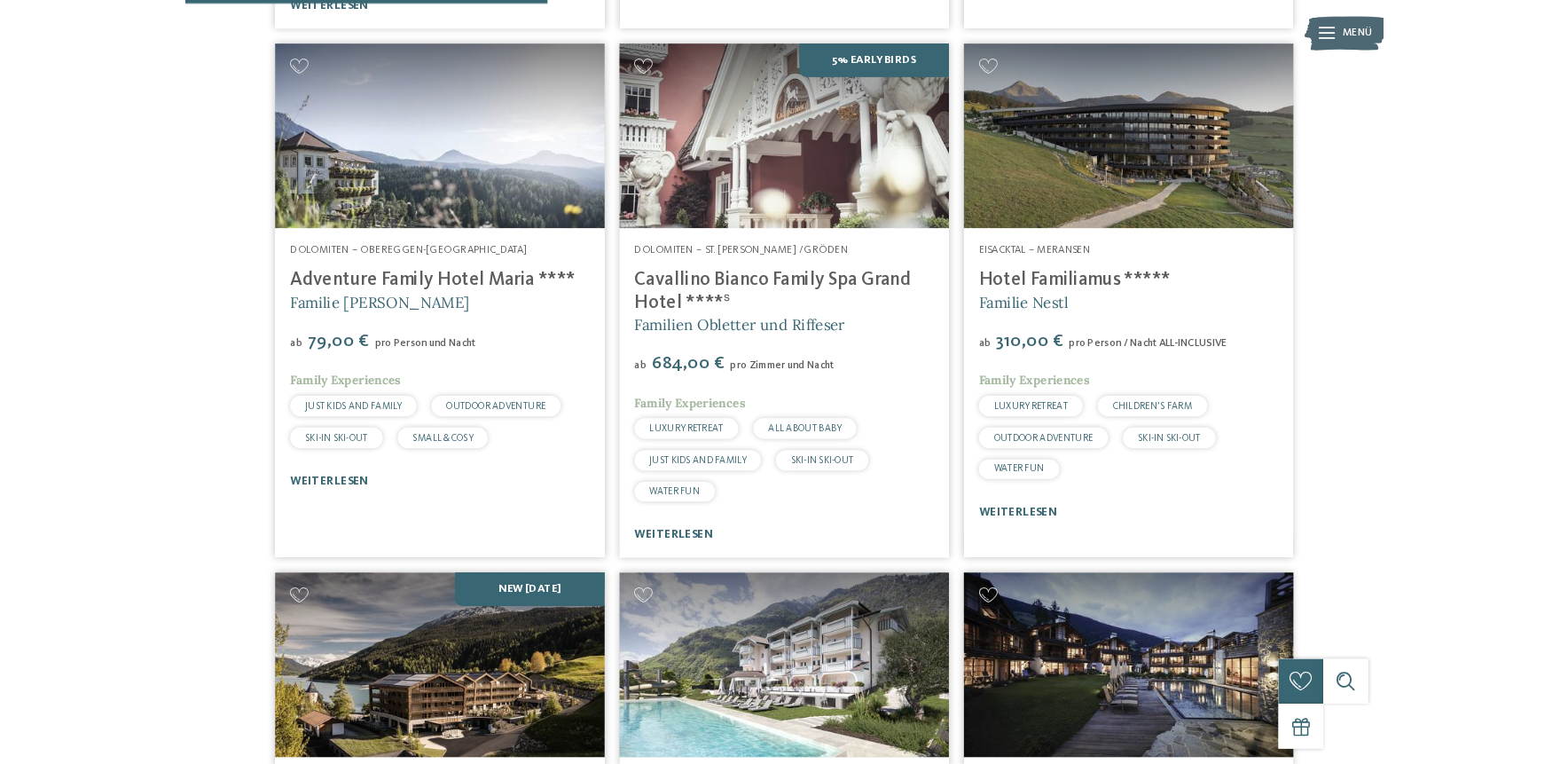 scroll, scrollTop: 1533, scrollLeft: 0, axis: vertical 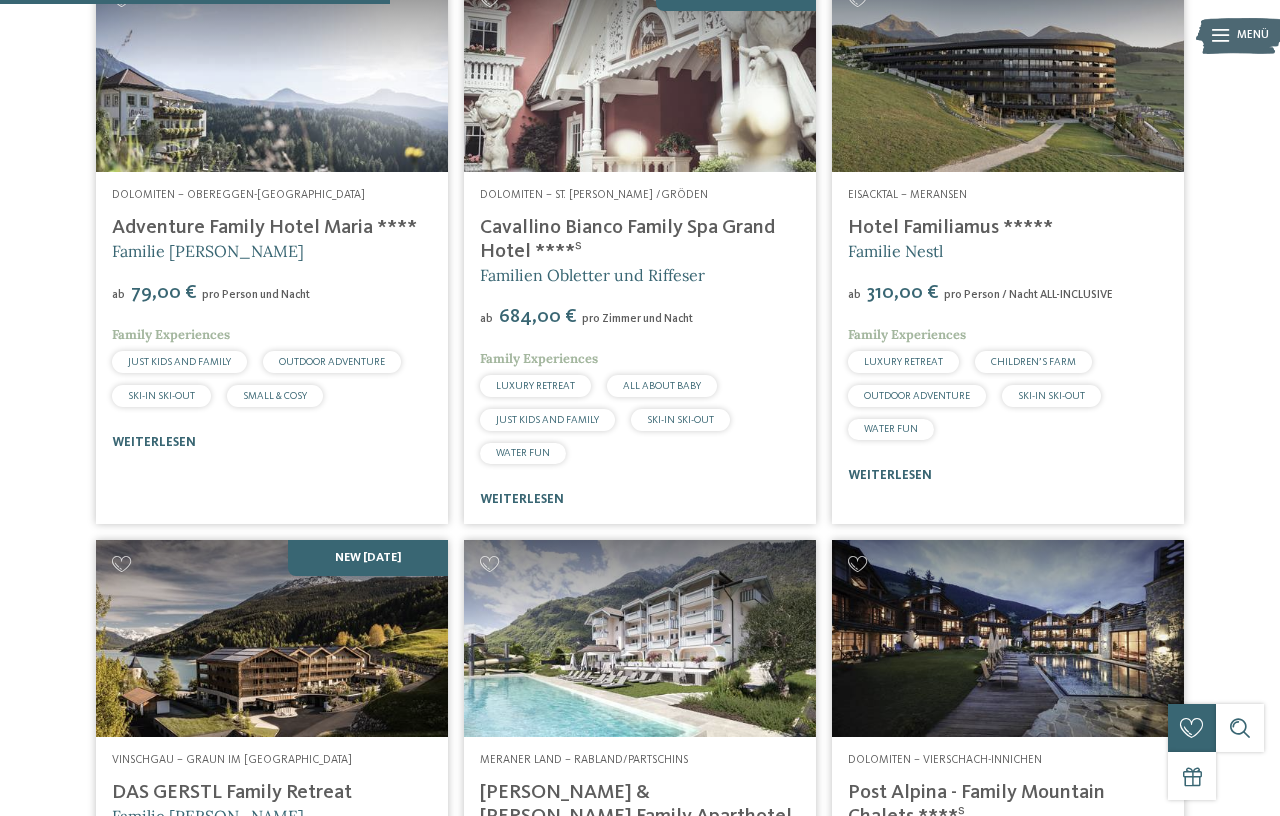 click on "Hotel Familiamus *****" at bounding box center [950, 228] 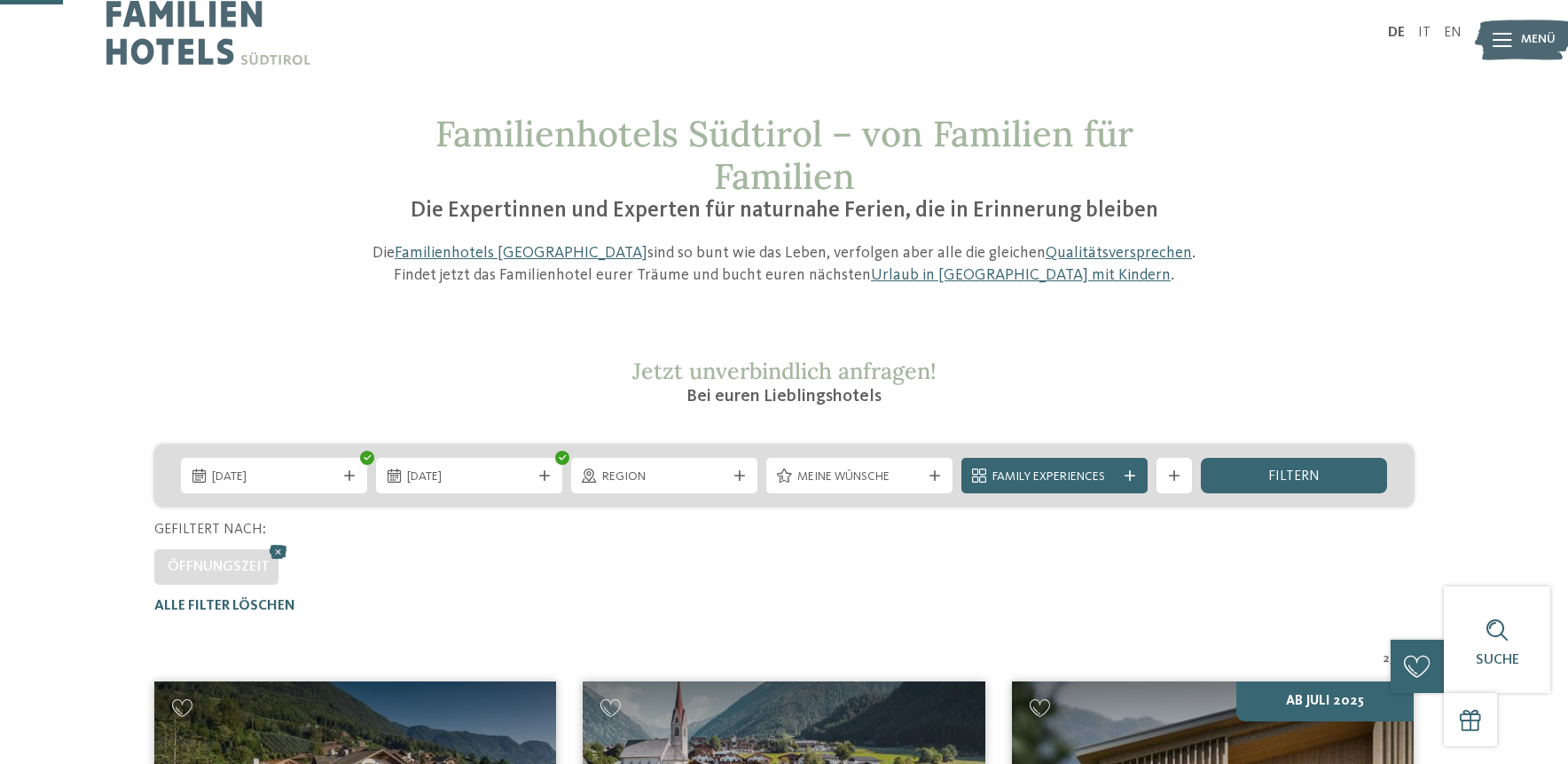 scroll, scrollTop: 0, scrollLeft: 0, axis: both 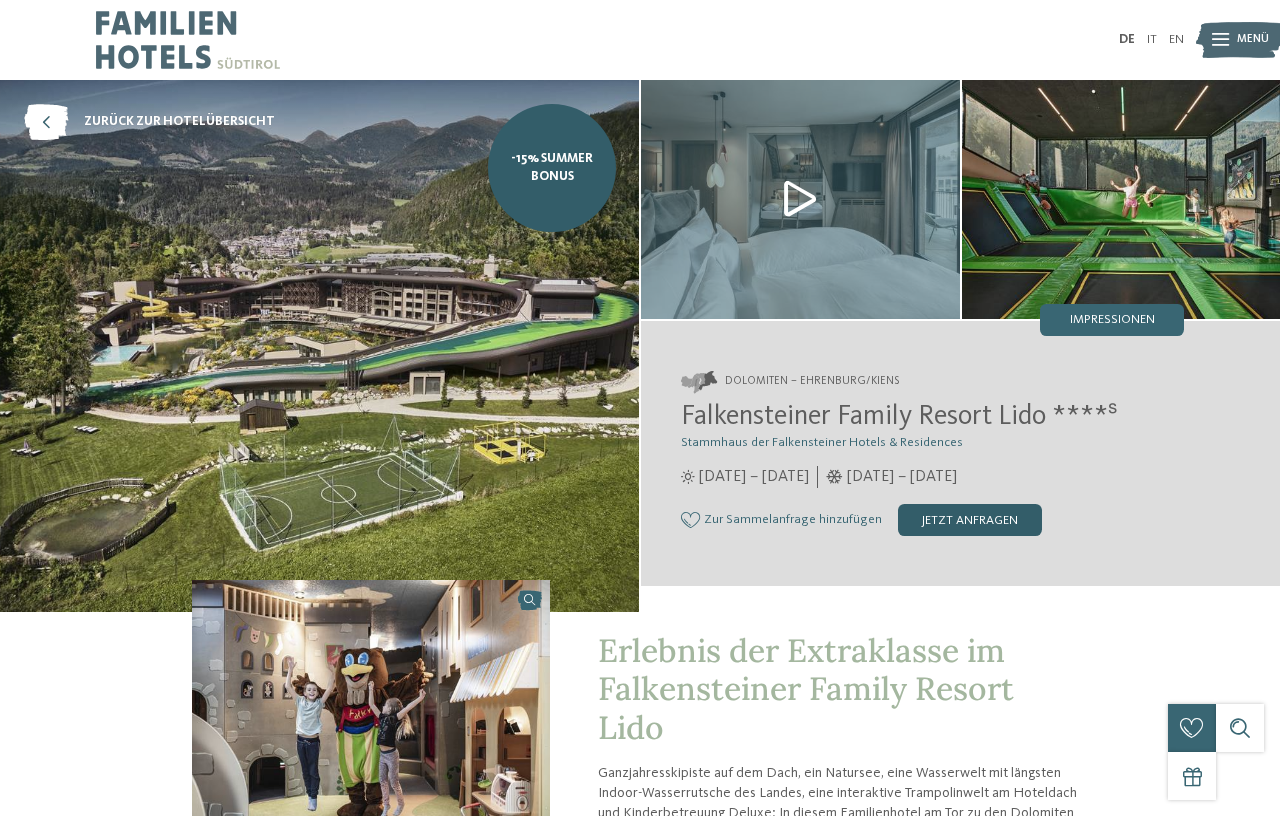 click on "jetzt anfragen" at bounding box center [970, 520] 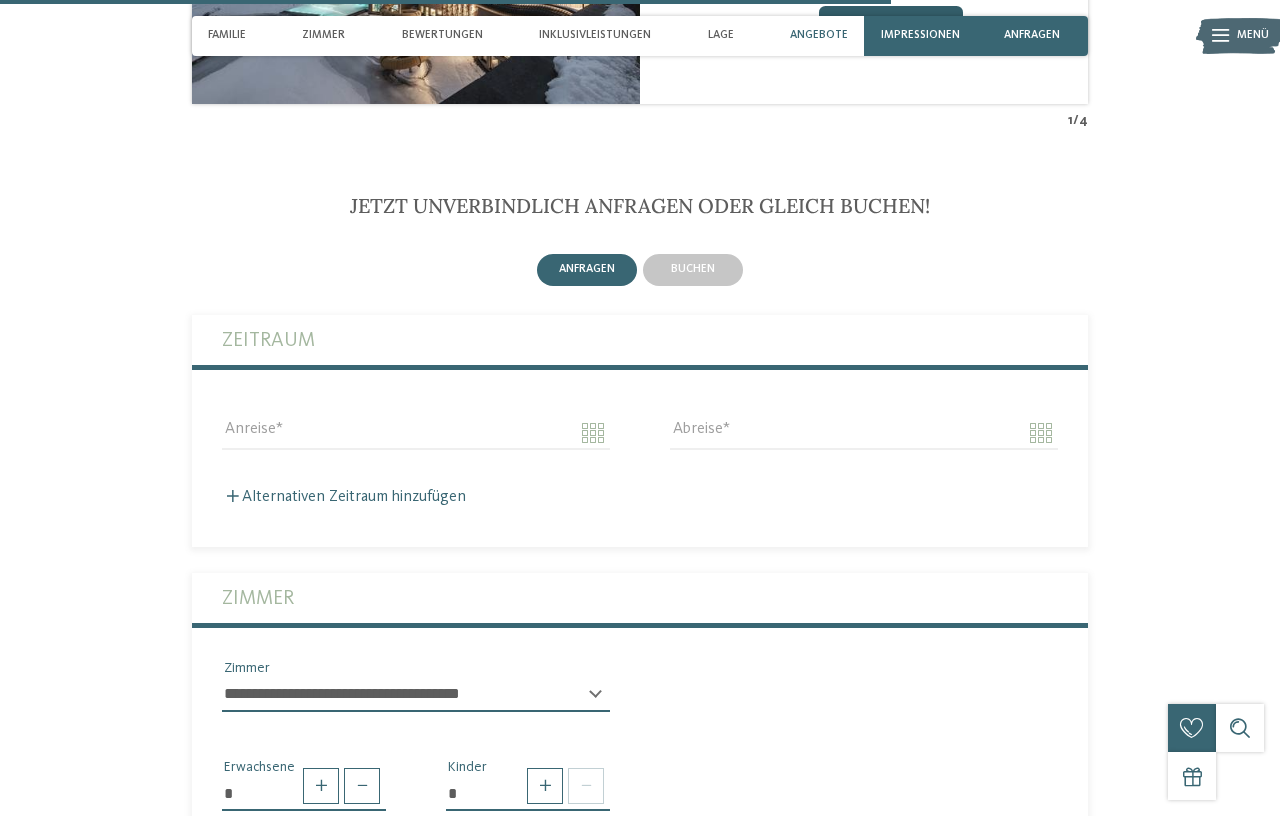 scroll, scrollTop: 3941, scrollLeft: 0, axis: vertical 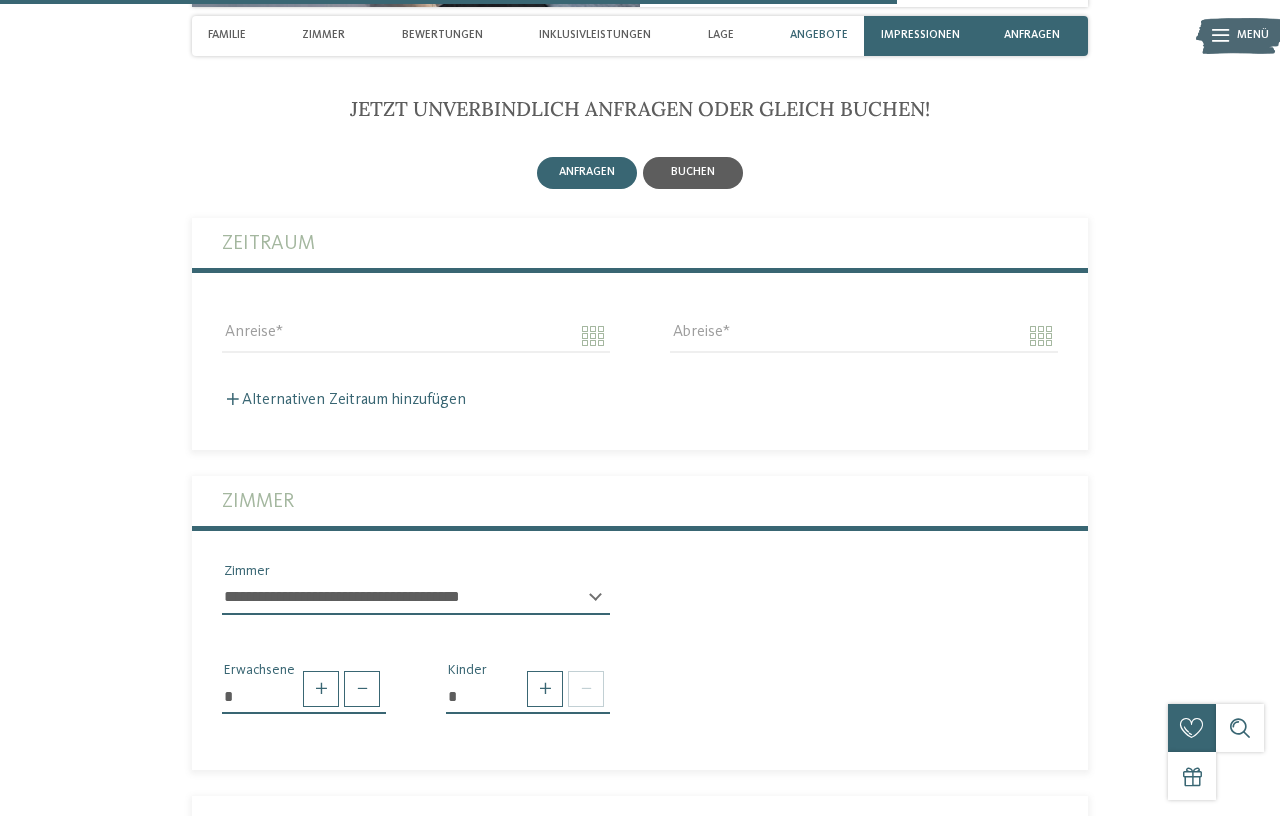 click on "buchen" at bounding box center [693, 173] 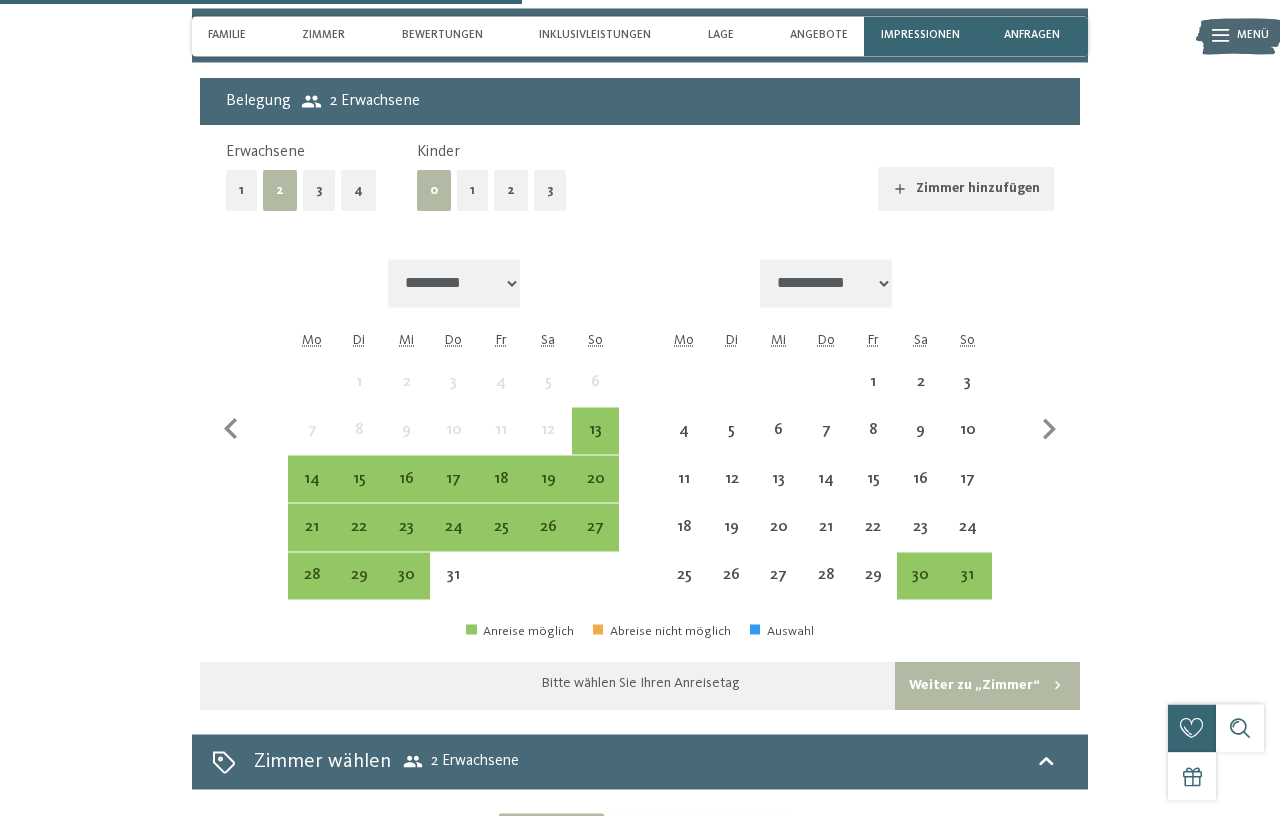 scroll, scrollTop: 4149, scrollLeft: 0, axis: vertical 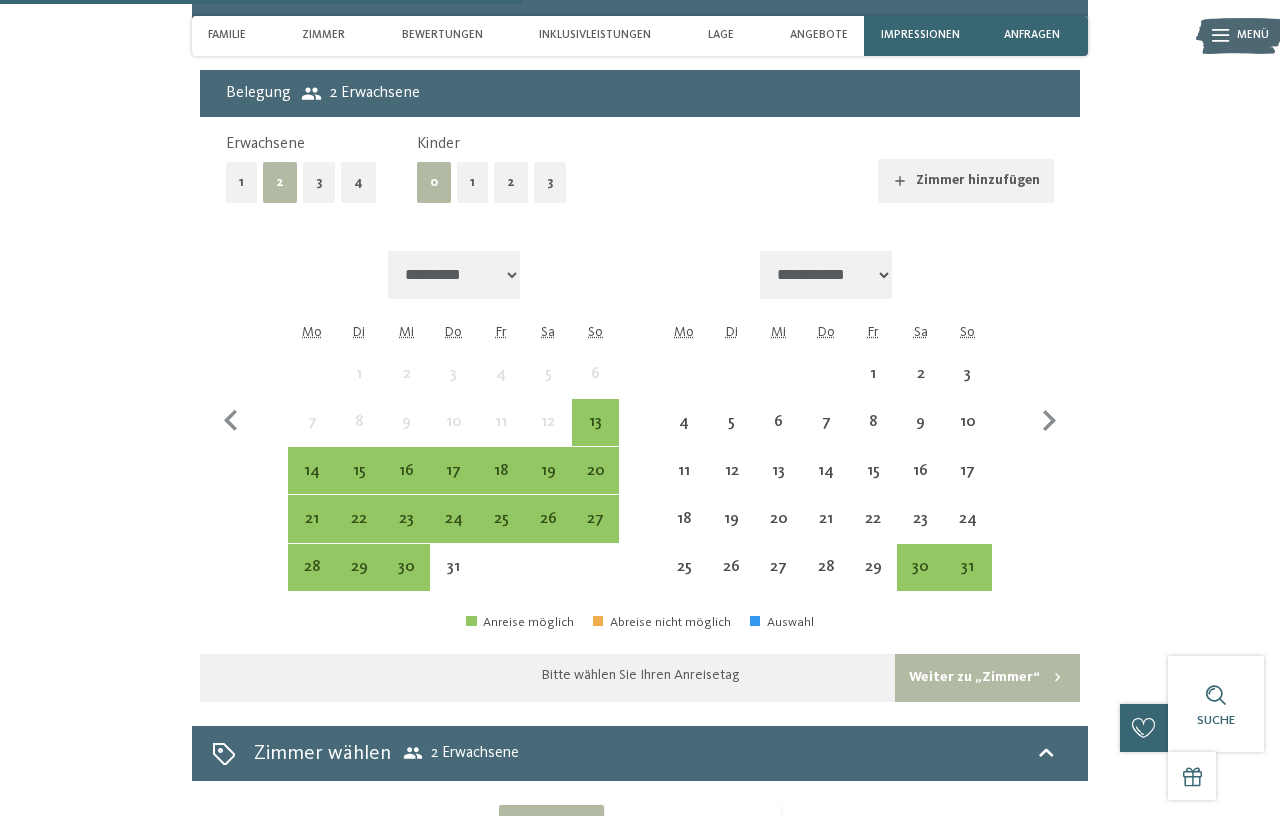 click on "2" at bounding box center [511, 182] 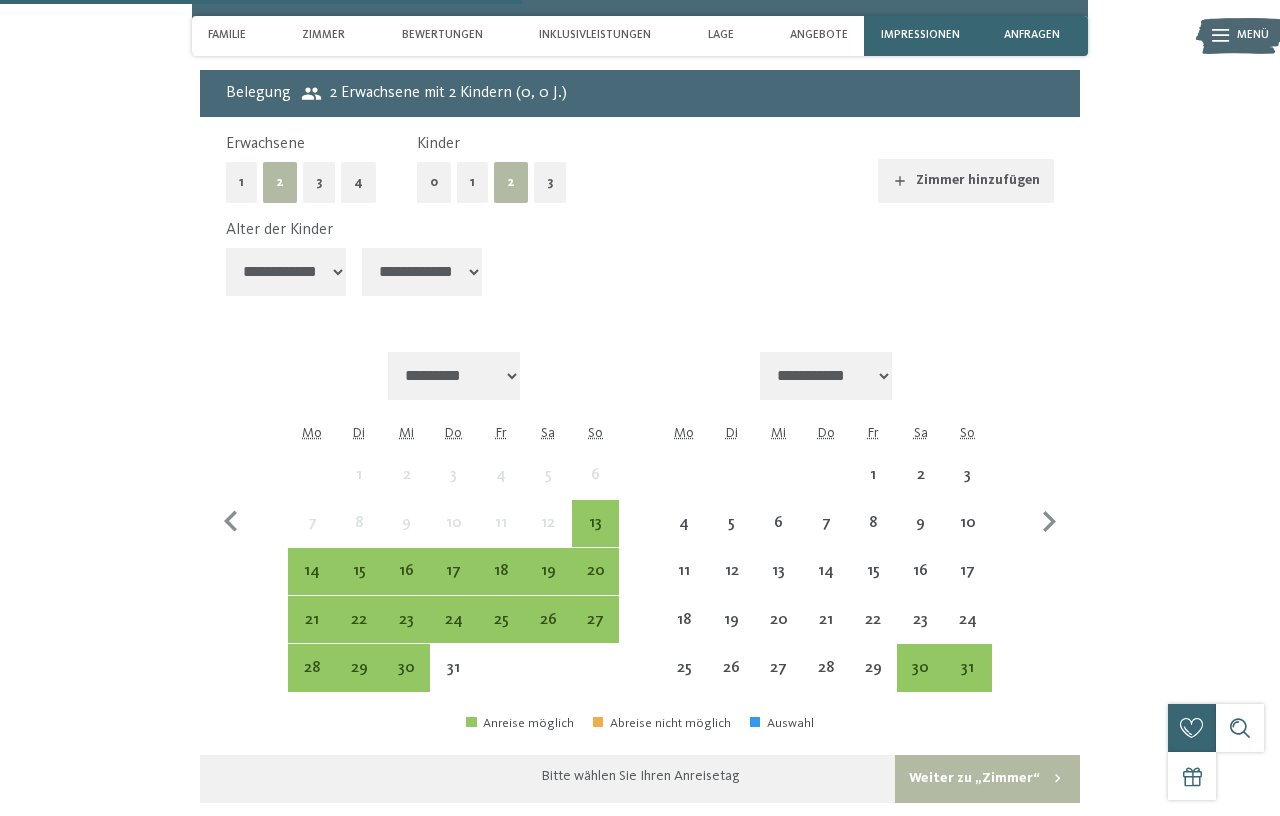 select on "*" 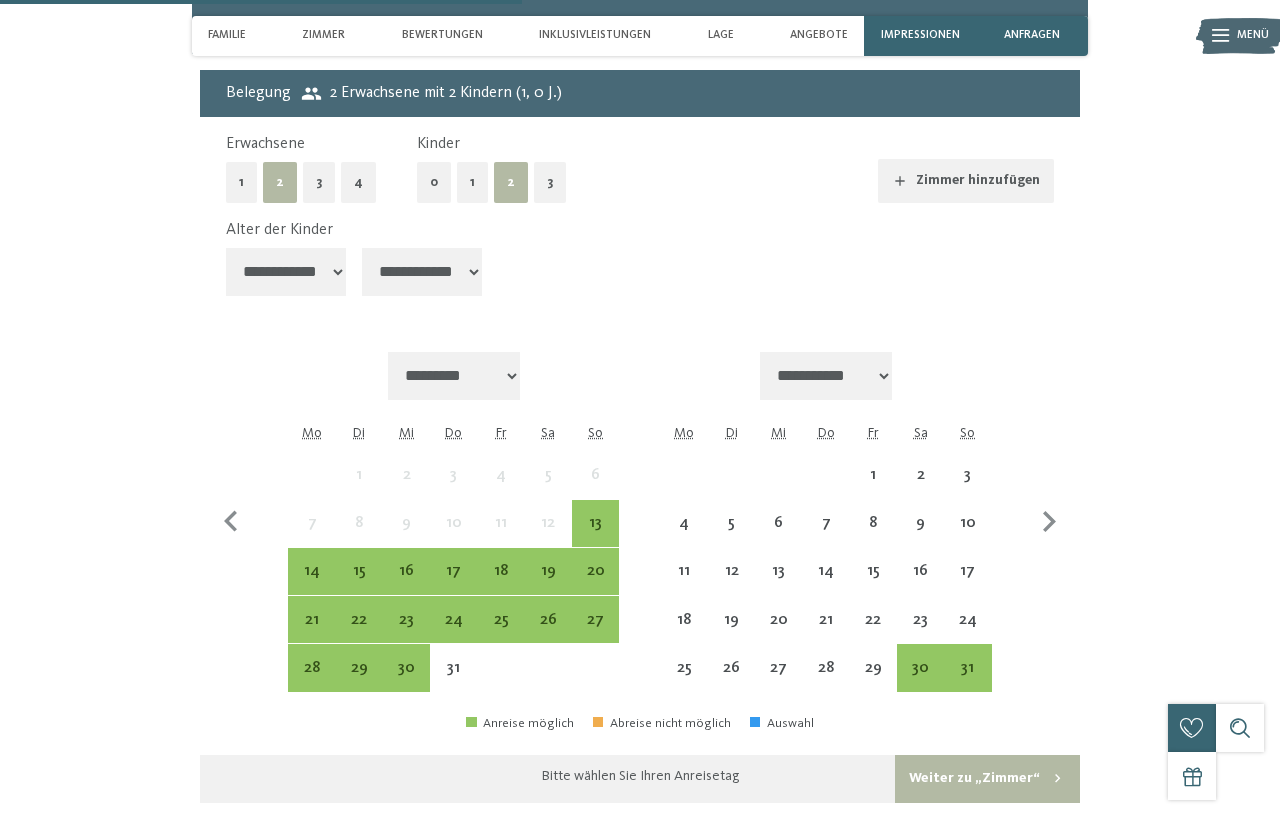 select on "*" 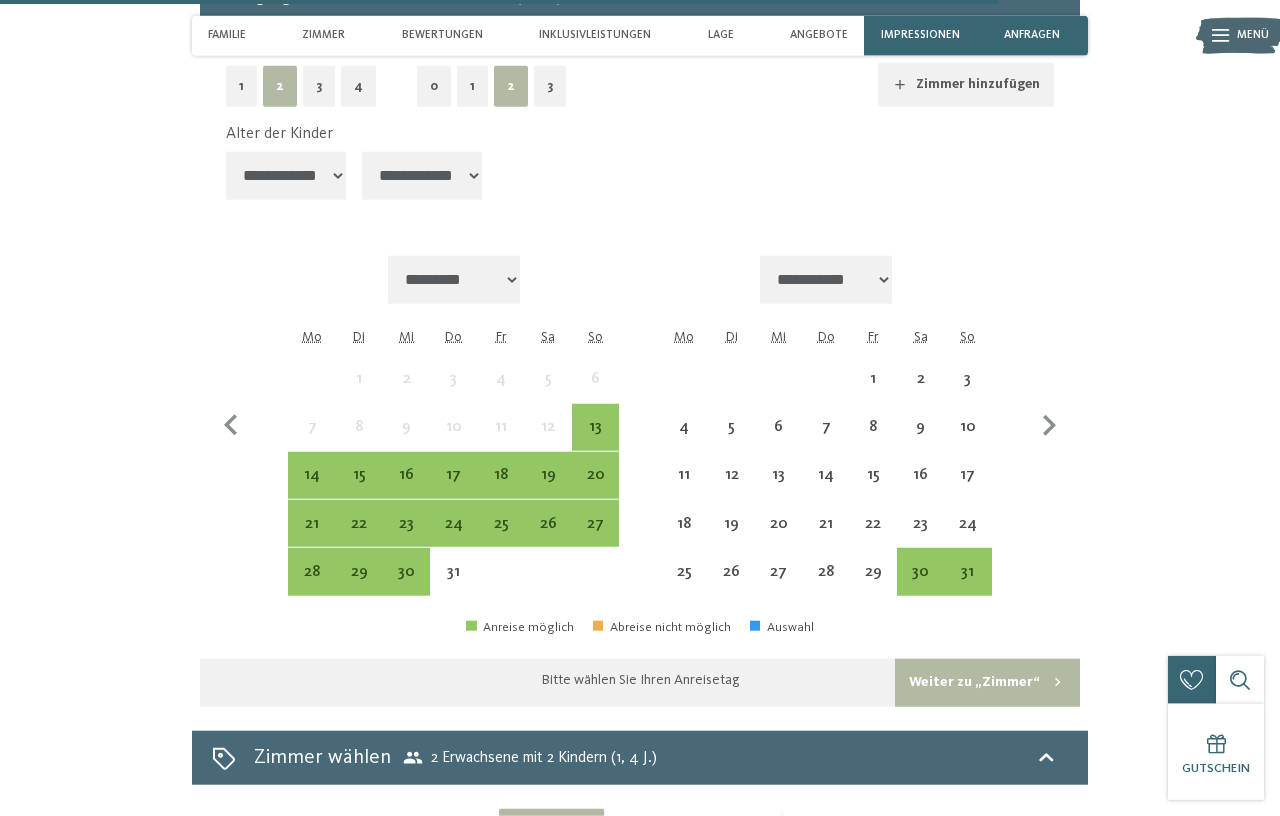 scroll, scrollTop: 4325, scrollLeft: 0, axis: vertical 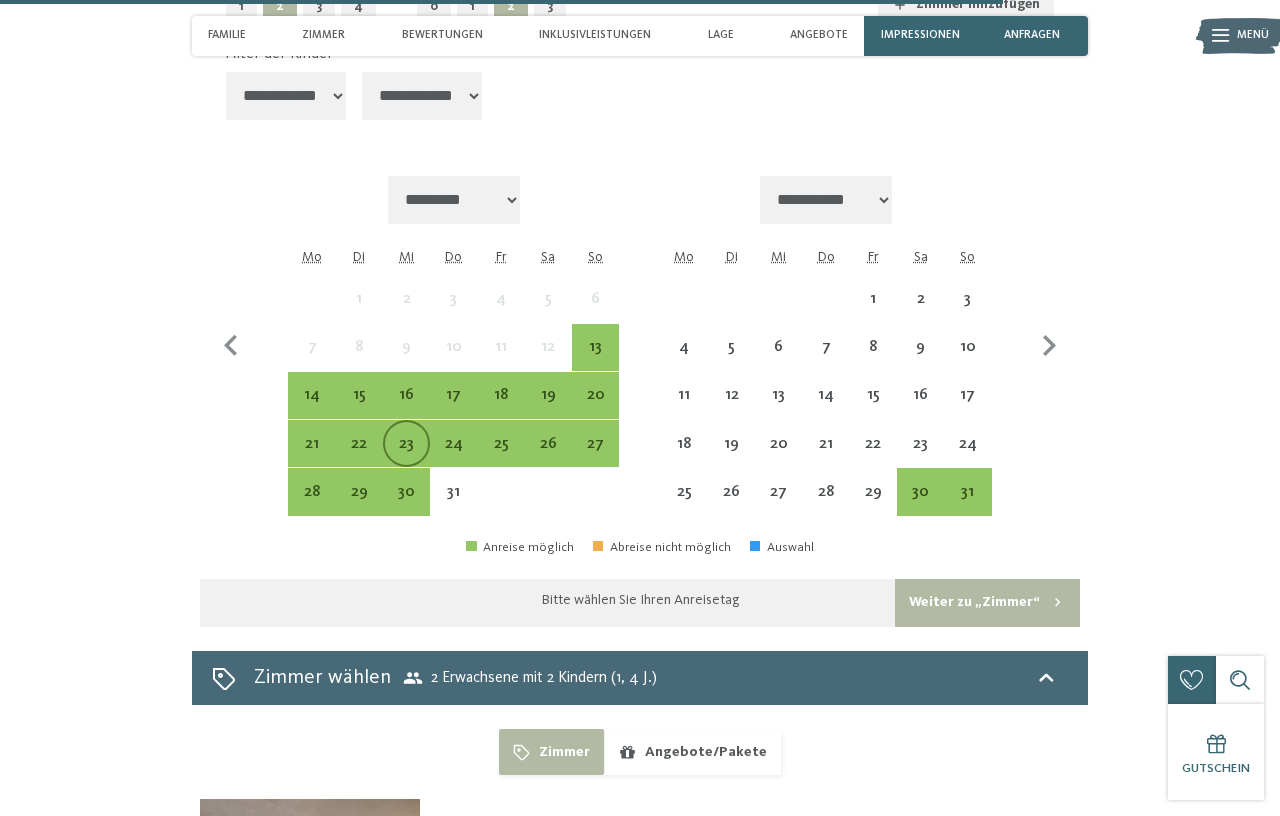 click on "23" at bounding box center [406, 457] 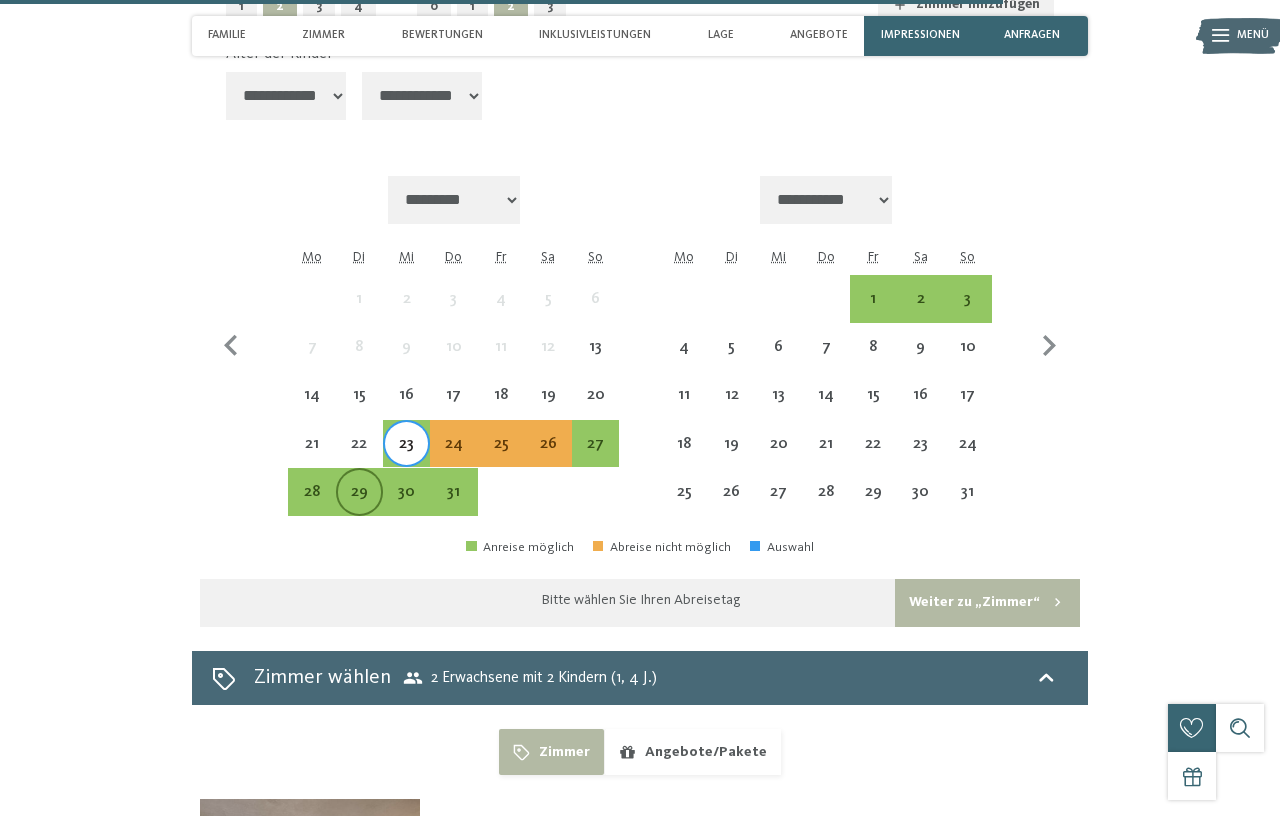 click on "29" at bounding box center (359, 505) 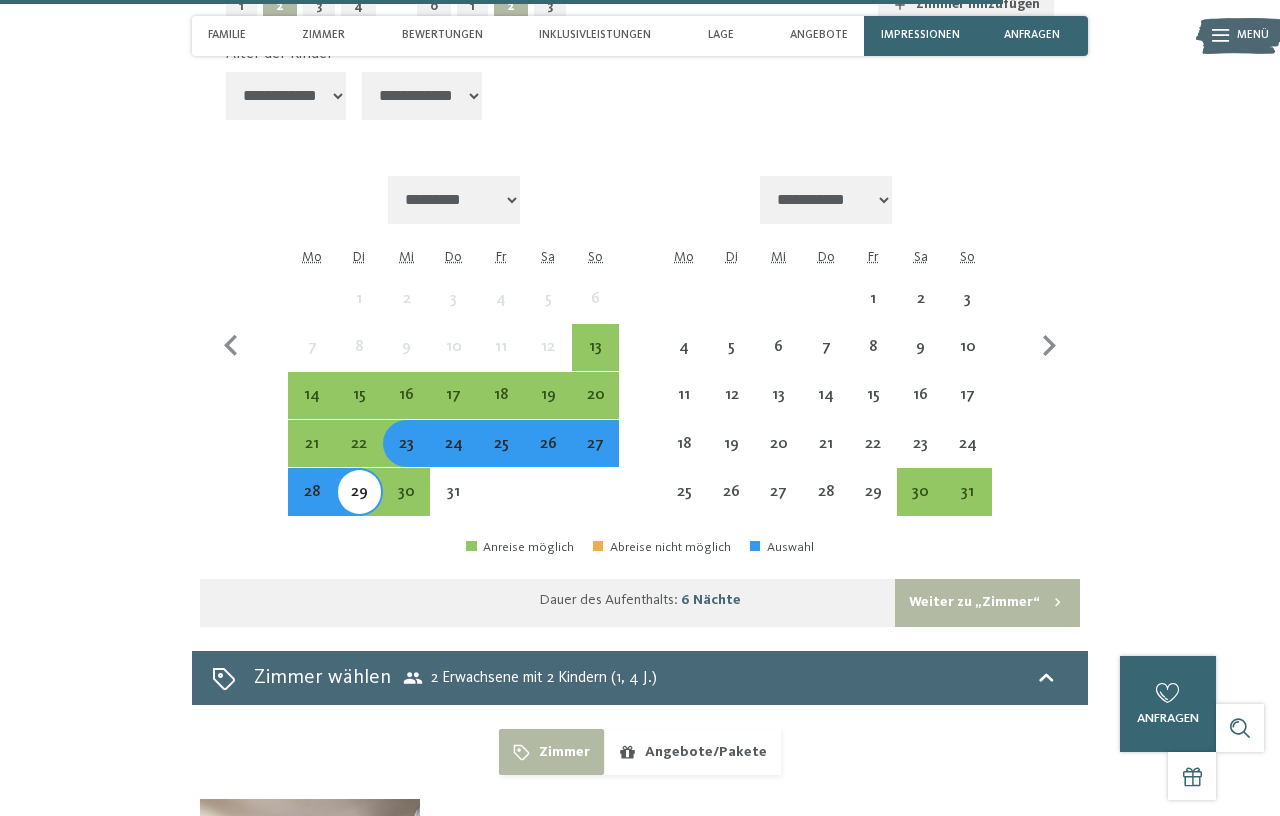 click on "Weiter zu „Zimmer“" at bounding box center (987, 603) 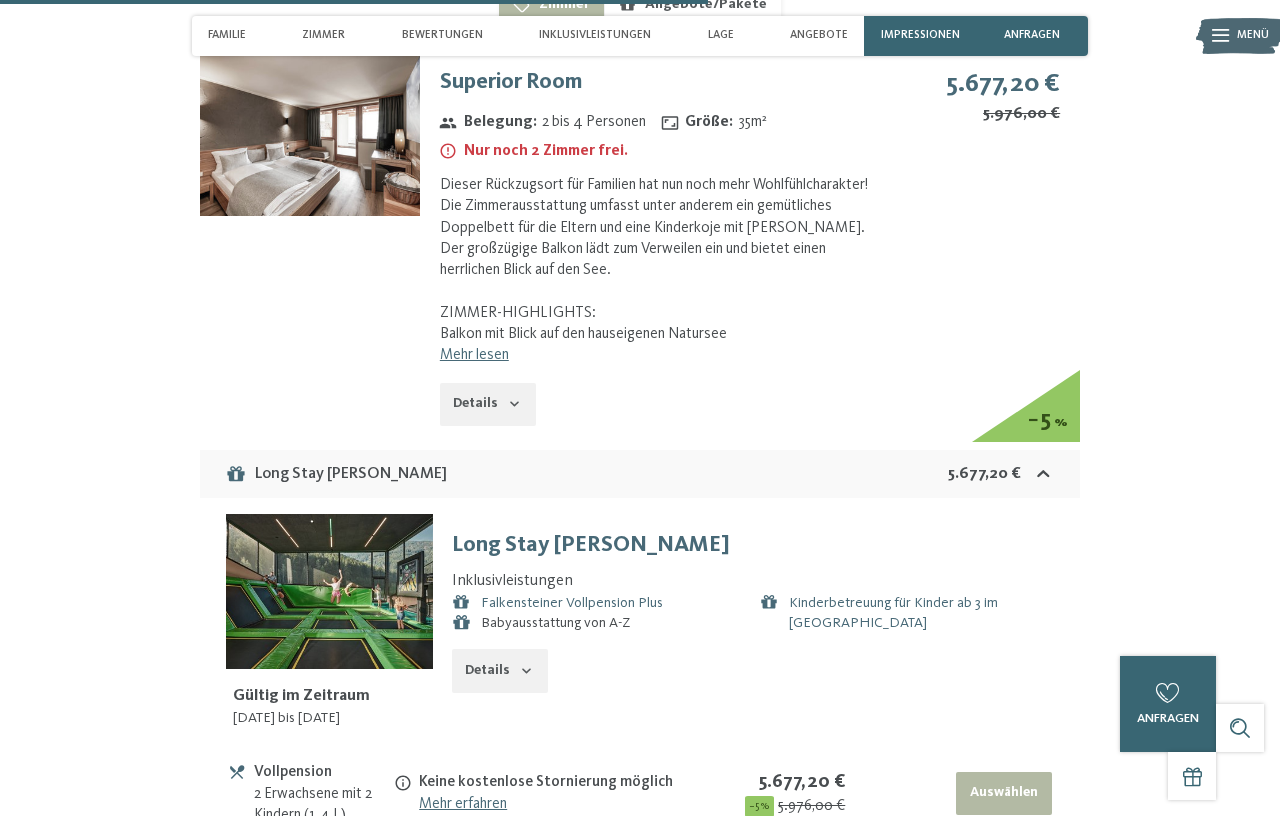 scroll, scrollTop: 4162, scrollLeft: 0, axis: vertical 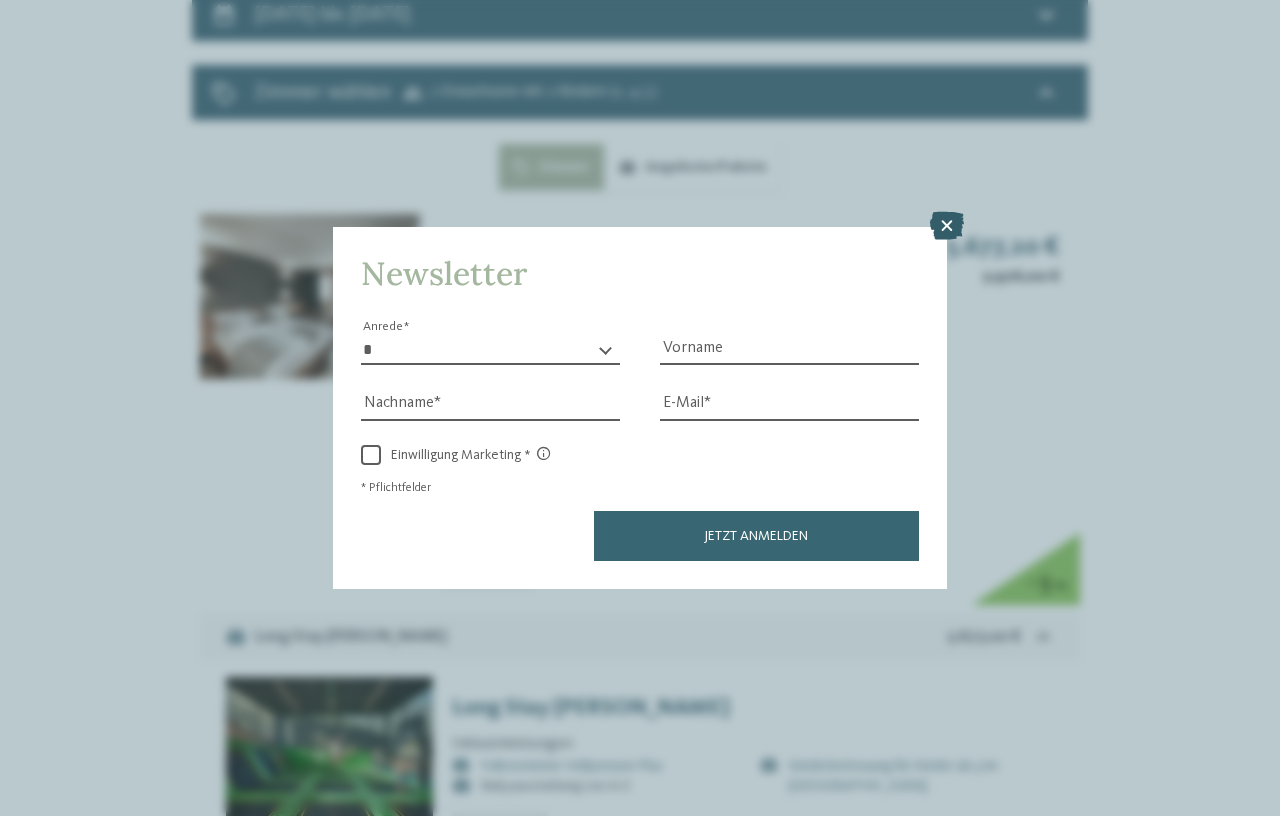 click at bounding box center [947, 226] 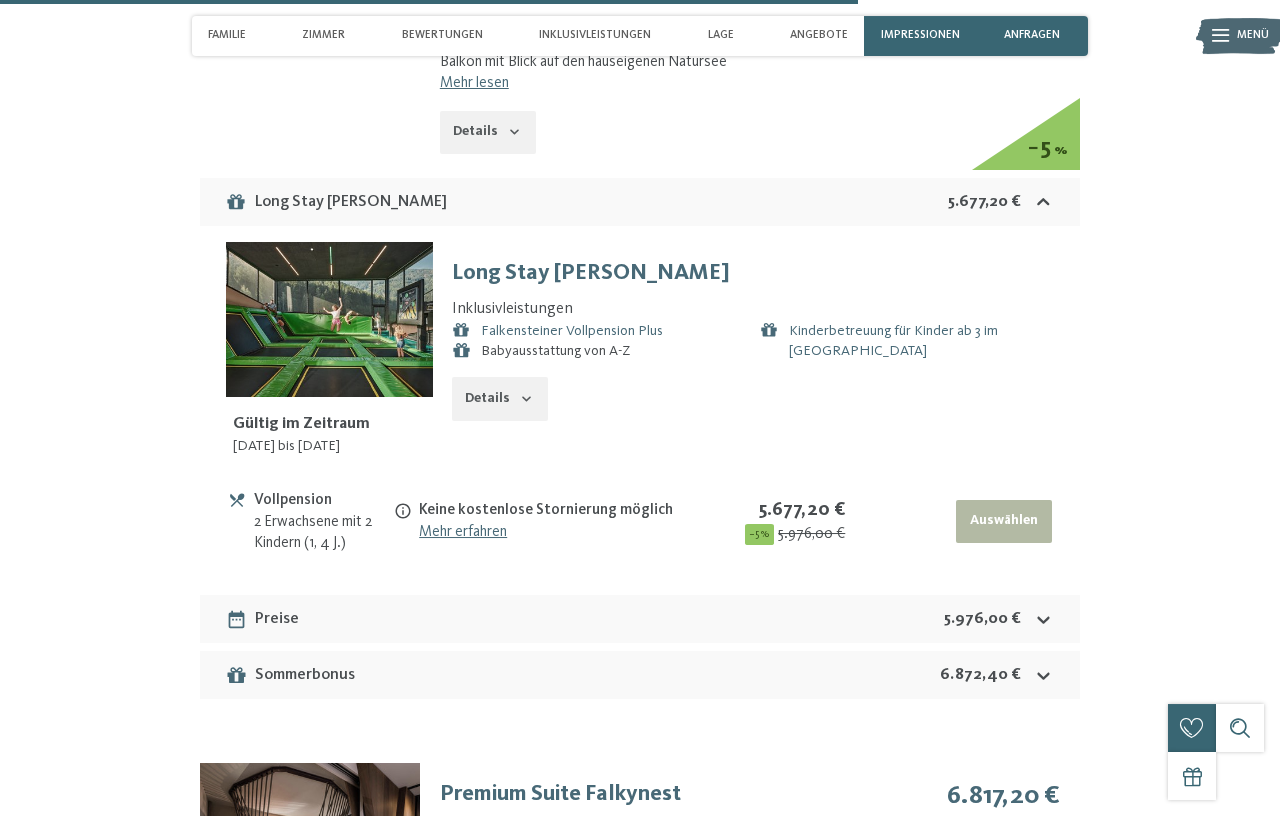 scroll, scrollTop: 4546, scrollLeft: 0, axis: vertical 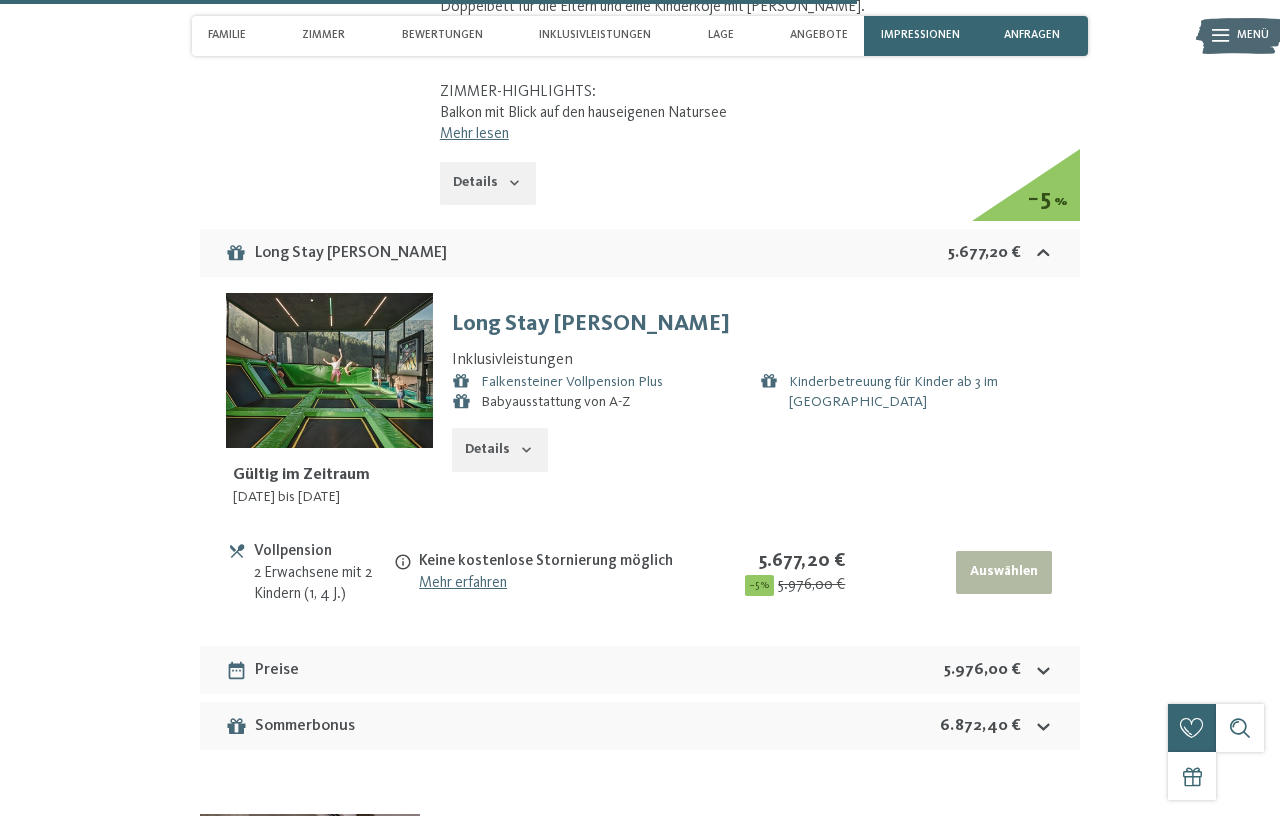 click on "Details" at bounding box center (500, 450) 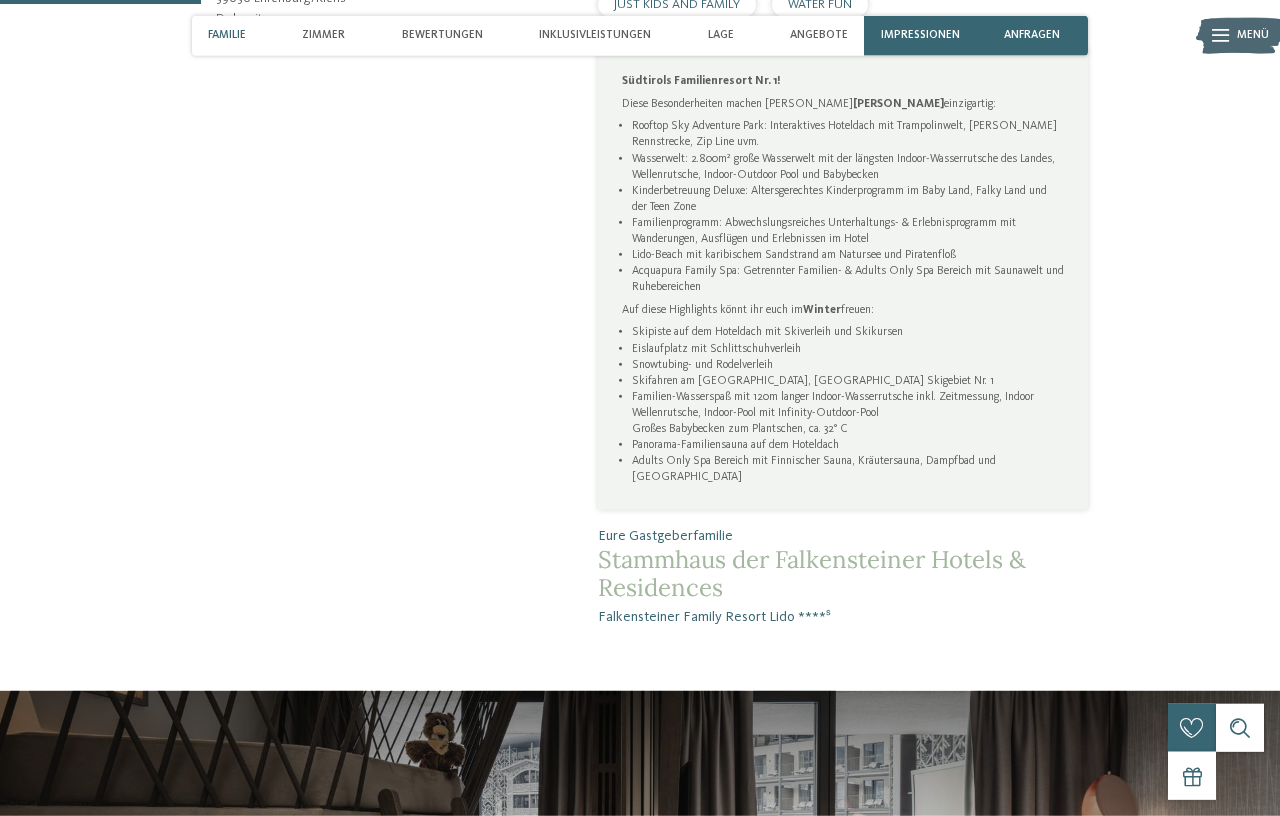 scroll, scrollTop: 866, scrollLeft: 0, axis: vertical 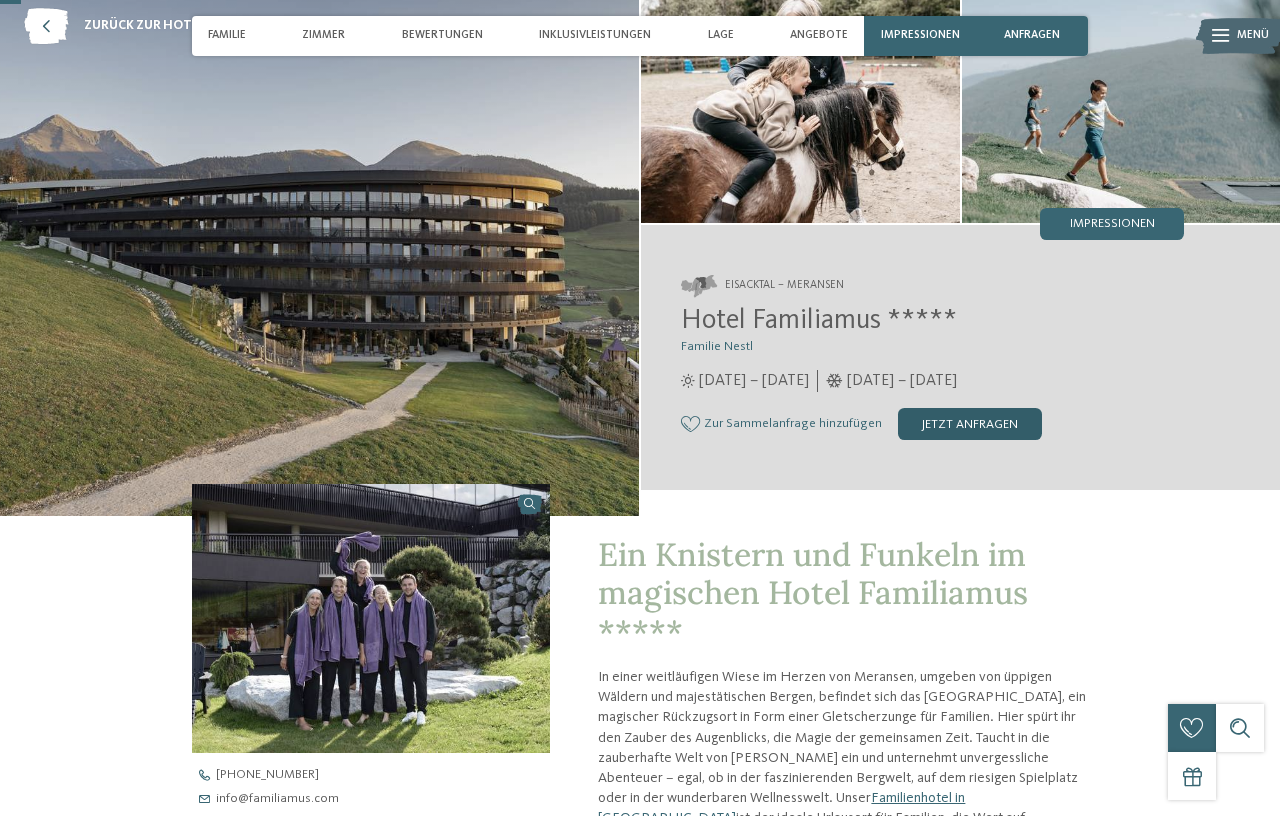 click on "jetzt anfragen" at bounding box center [970, 424] 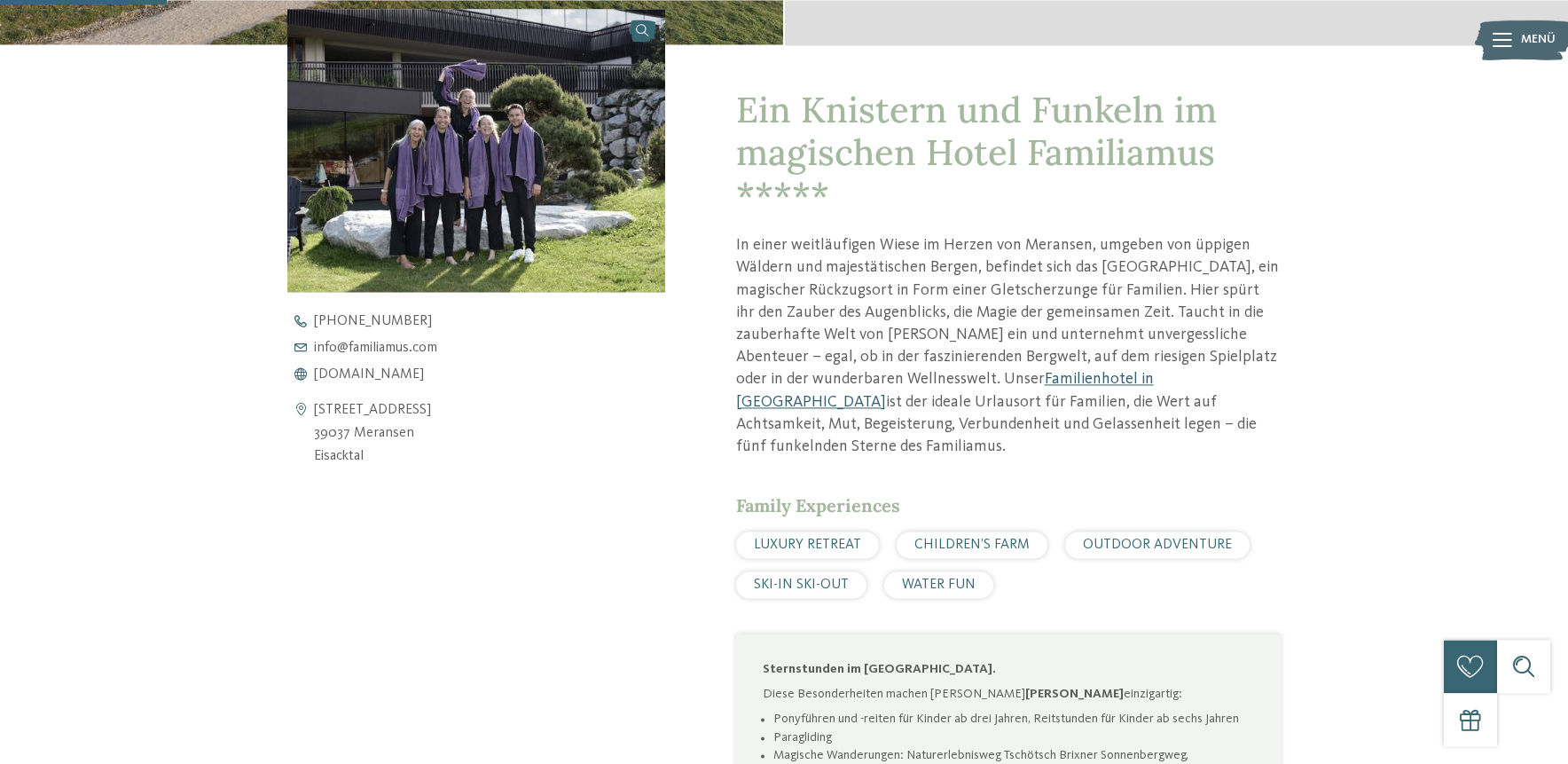scroll, scrollTop: 724, scrollLeft: 0, axis: vertical 